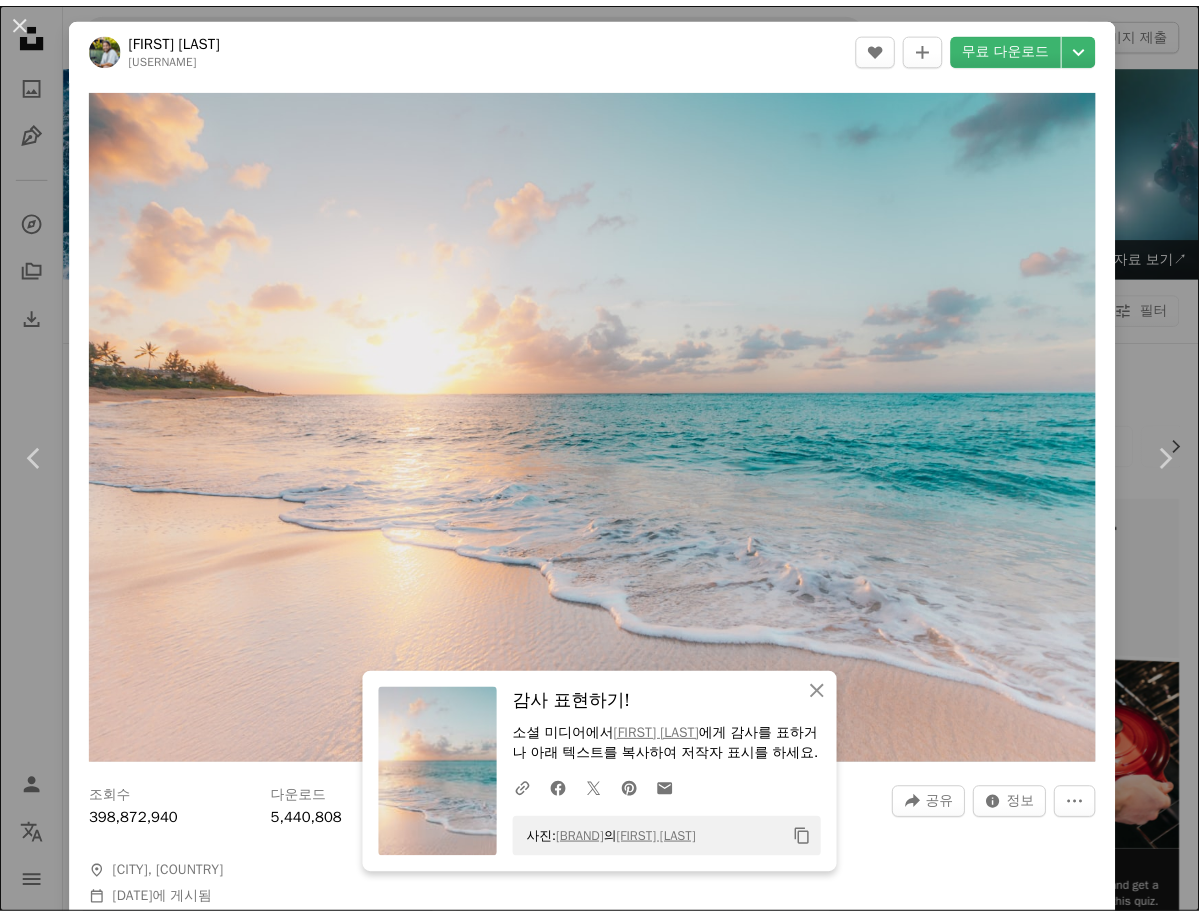 scroll, scrollTop: 1600, scrollLeft: 0, axis: vertical 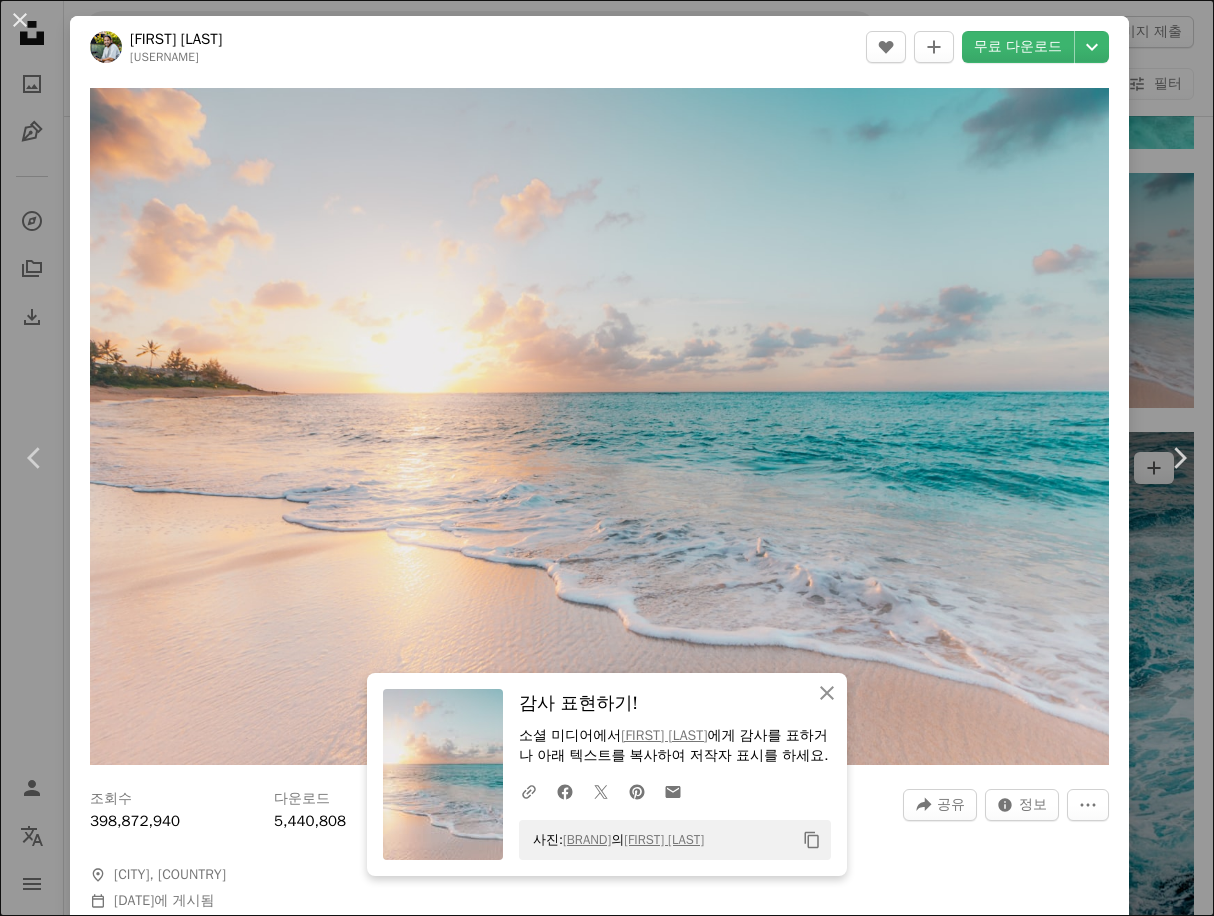 click on "An X shape Chevron left Chevron right An X shape 닫기 감사 표현하기! 소셜 미디어에서  [NAME] 에게 감사를 표하거나 아래 텍스트를 복사하여 저작자 표시를 하세요. A URL sharing icon (chains) Facebook icon X (formerly Twitter) icon Pinterest icon An envelope 사진:  Unsplash 의 [NAME]
Copy content [NAME] oulashin A heart A plus sign 무료 다운로드Chevron down Zoom in 조회수 398,872,940 다운로드 5,440,808 소개 매체 사진 ,  여행하다 ,  자연 A forward-right arrow 공유 Info icon 정보 More Actions A map marker [LOCATION], [COUNTRY] Calendar outlined 2017년 10월 9일 에 게시됨 Camera Canon, EOS REBEL T3i Safety Unsplash 라이선스 하에서 무료로 사용 가능 배경 확대/축소 바닷가 여행하다 바다 해질녘 파랑 해돋이 구름 해변 벽지 모래 파도 바다 바탕 화면 황색 하와이 섬 여름 벽지 해변 배경 열대 여행 벽지 여름 배경 HD 배경화면  |" at bounding box center (607, 458) 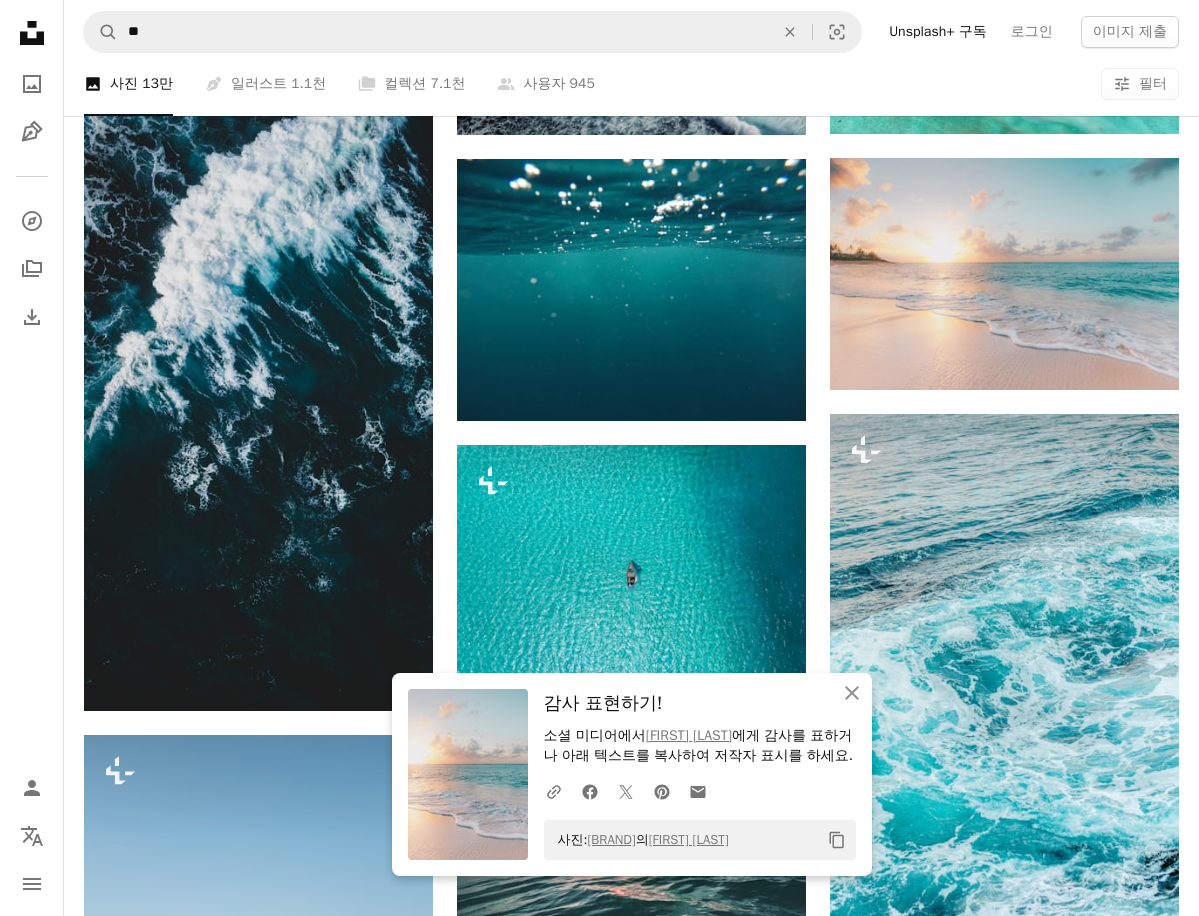 scroll, scrollTop: 2000, scrollLeft: 0, axis: vertical 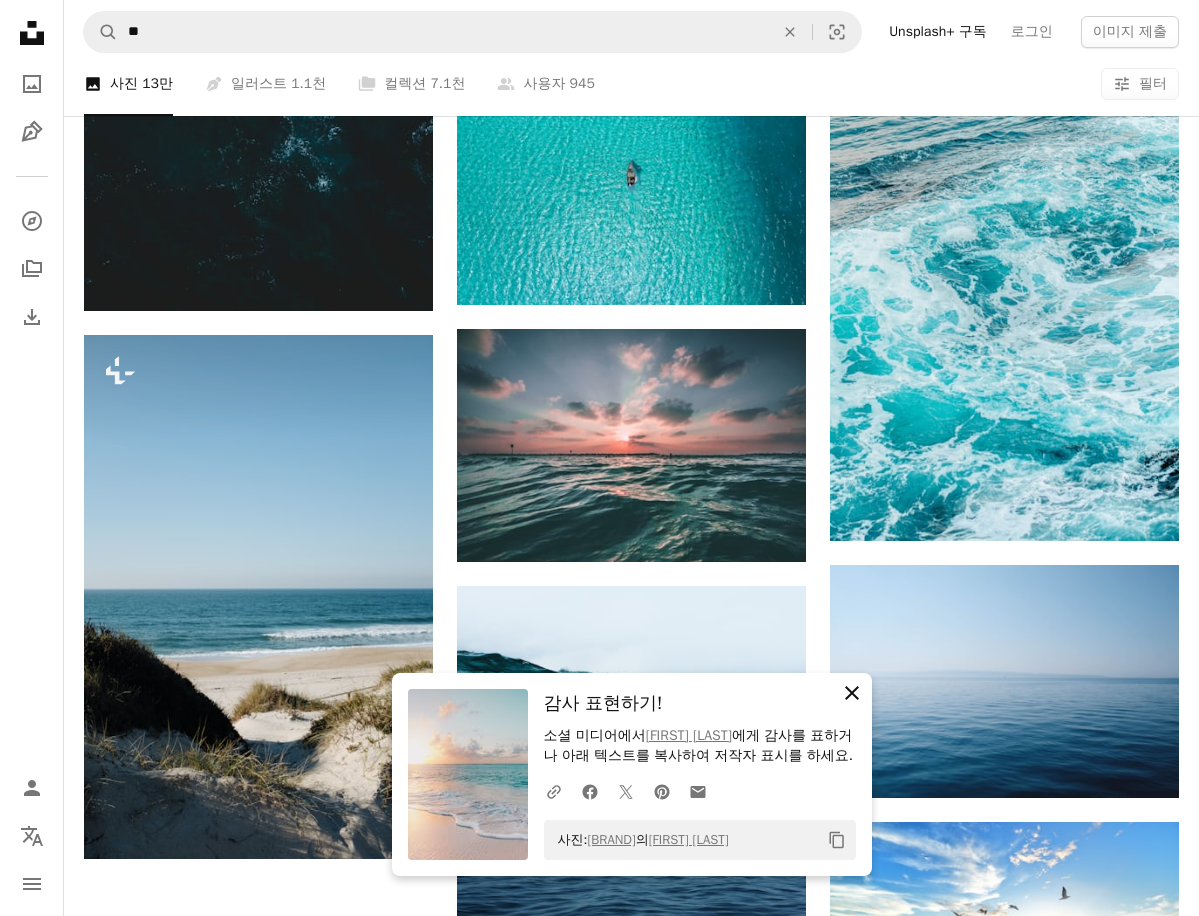 click on "An X shape" at bounding box center [852, 693] 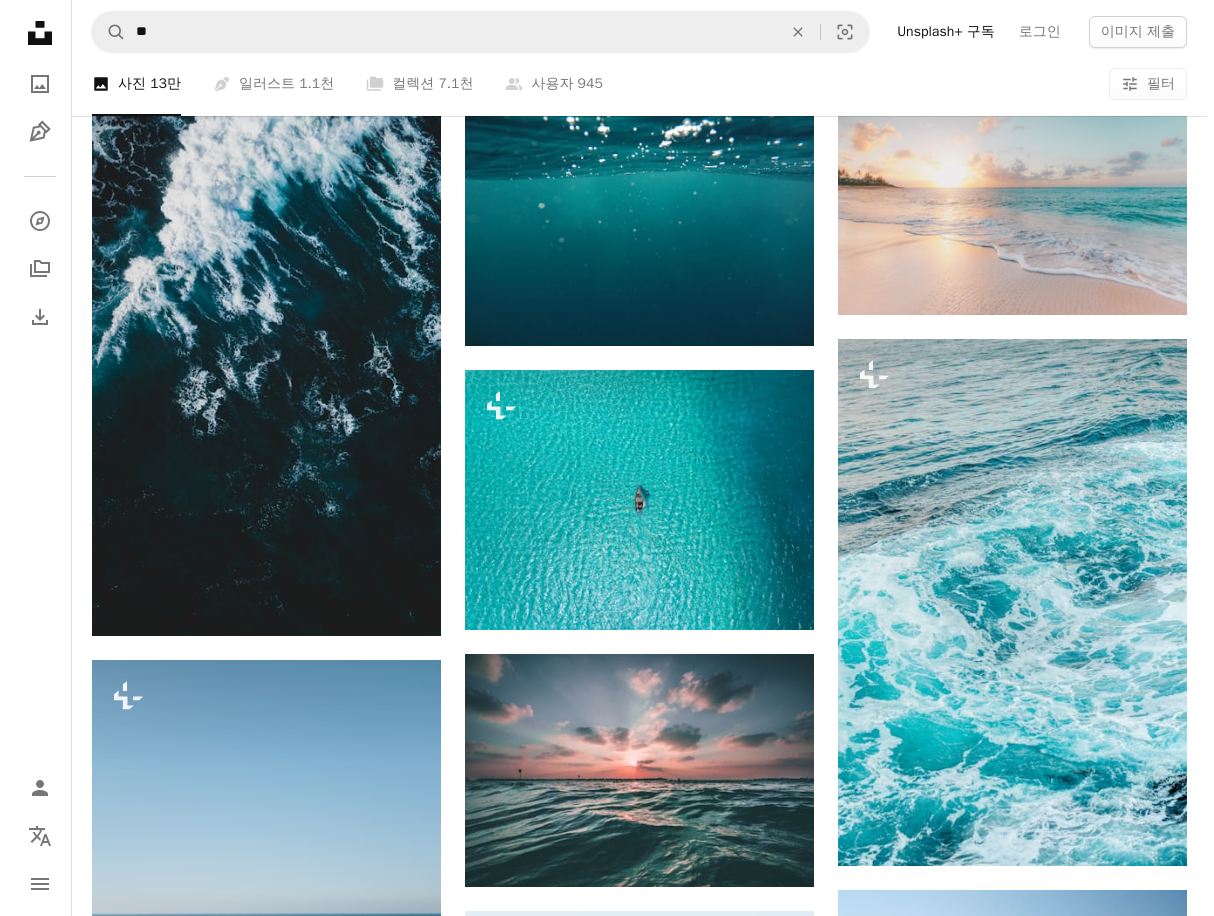 scroll, scrollTop: 1500, scrollLeft: 0, axis: vertical 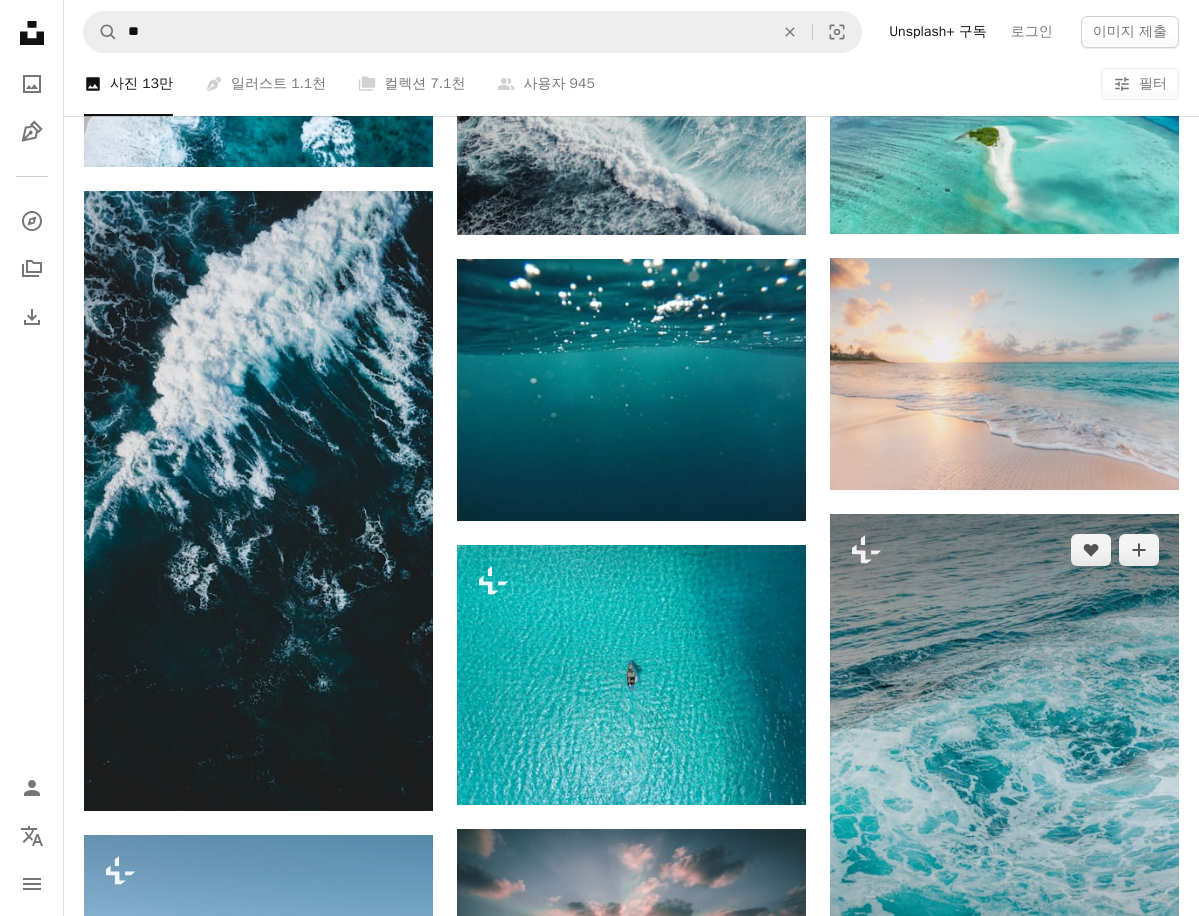 click at bounding box center (1004, 777) 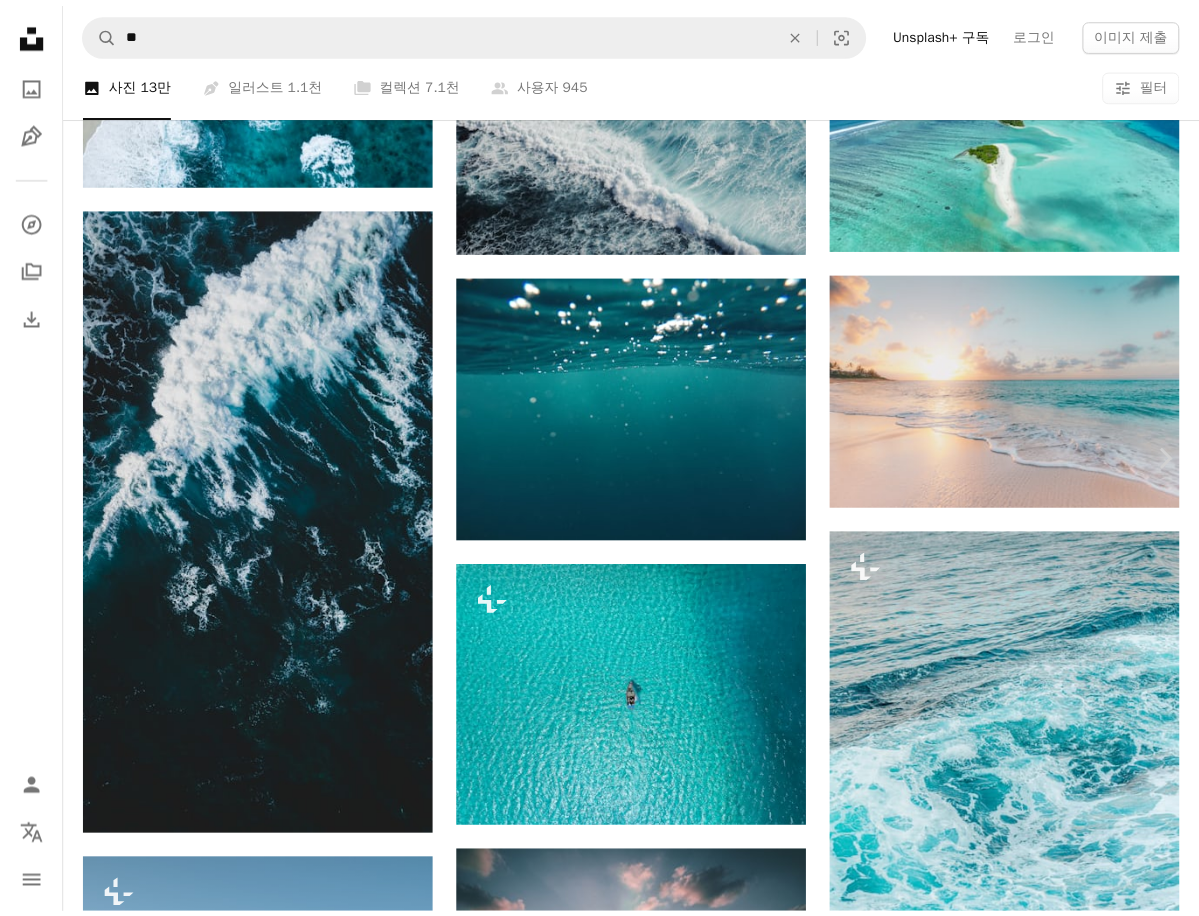 scroll, scrollTop: 1100, scrollLeft: 0, axis: vertical 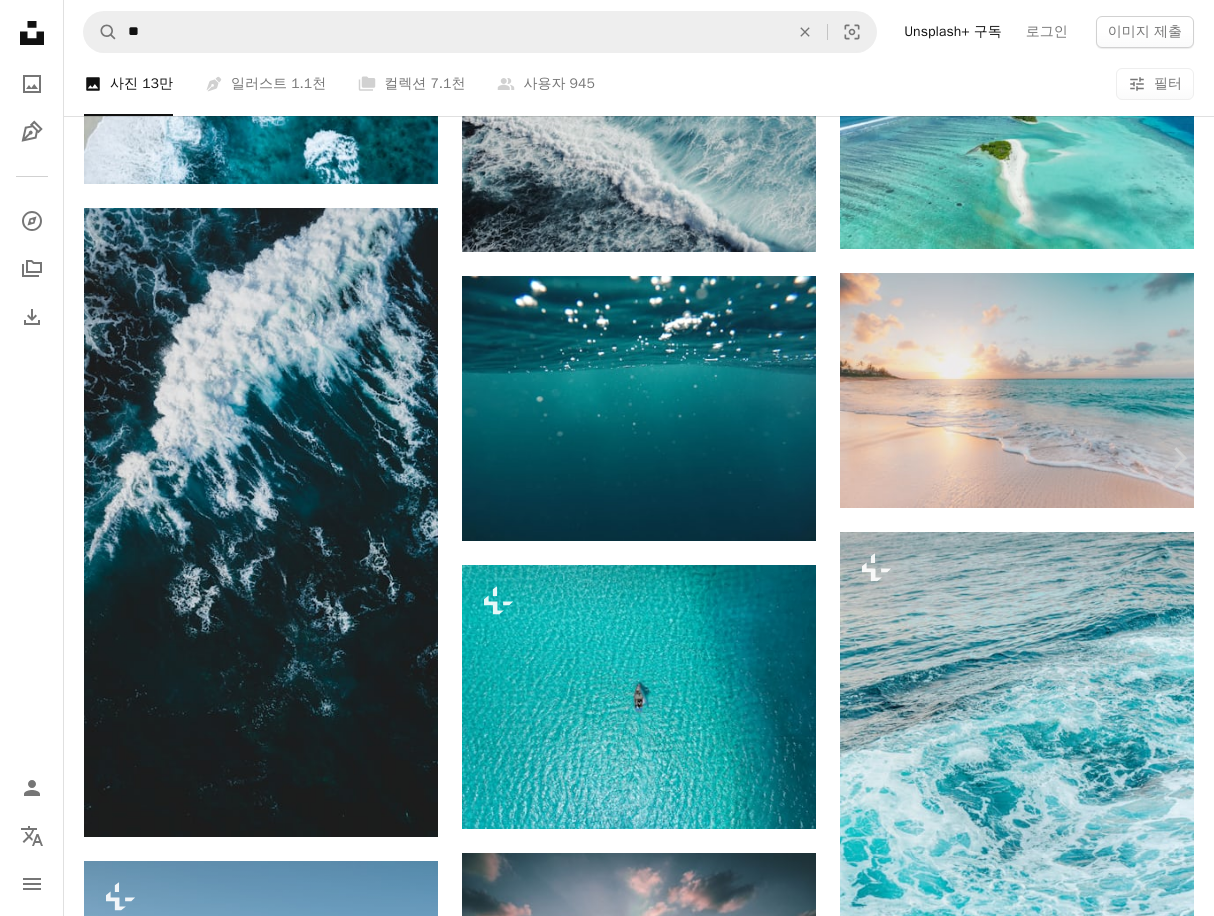click on "An X shape Chevron left Chevron right Rowen Smith Unsplash+ 용 A heart A plus sign A lock 다운로드 Zoom in 소개 매체 자연 ,  파랑 A forward-right arrow 공유 More Actions A map marker Sea Point, [CITY], [STATE] Calendar outlined 2023년 2월 6일 에 게시됨 Safety Unsplash+ 라이선스 에 따른 라이선스 부여 바다 파도 패턴 텍스처 닫기 파도 푸른 바다 HD 사진 바다 자연수 전류 아이폰에 대한 배경 화면 남아프리카 공화국 케이프타운 시 포인트 배경 관련 이미지 Plus sign for Unsplash+ A heart A plus sign Rowen Smith Unsplash+ 용 A lock 다운로드 Plus sign for Unsplash+ A heart A plus sign Rowen Smith Unsplash+ 용 A lock 다운로드 Plus sign for Unsplash+ A heart A plus sign Rowen Smith Unsplash+ 용 A lock 다운로드 Plus sign for Unsplash+ A heart A plus sign Rowen Smith Unsplash+ 용 A lock 다운로드 Plus sign for Unsplash+ A heart A plus sign Rowen Smith Unsplash+ 용 A lock 다운로드 Plus sign for Unsplash+" at bounding box center [607, 3163] 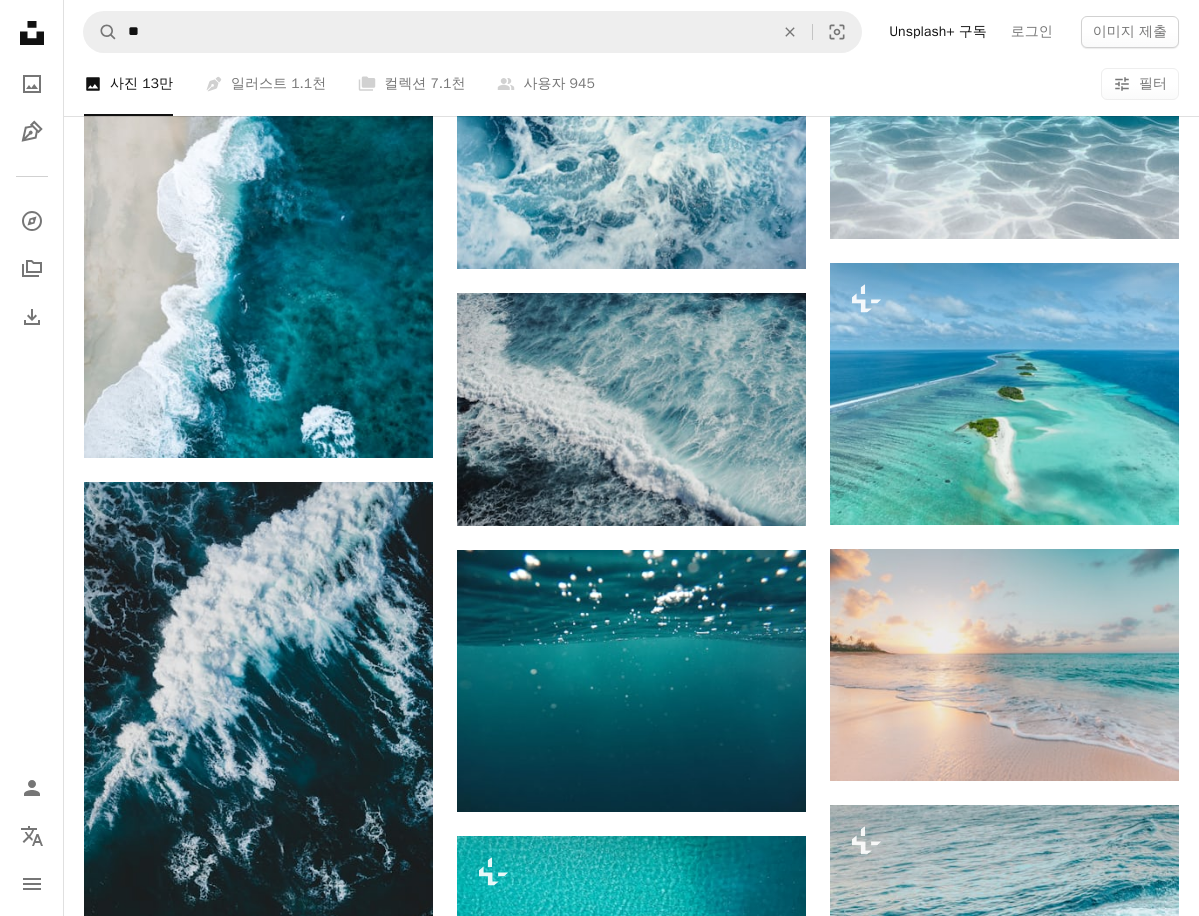 scroll, scrollTop: 1200, scrollLeft: 0, axis: vertical 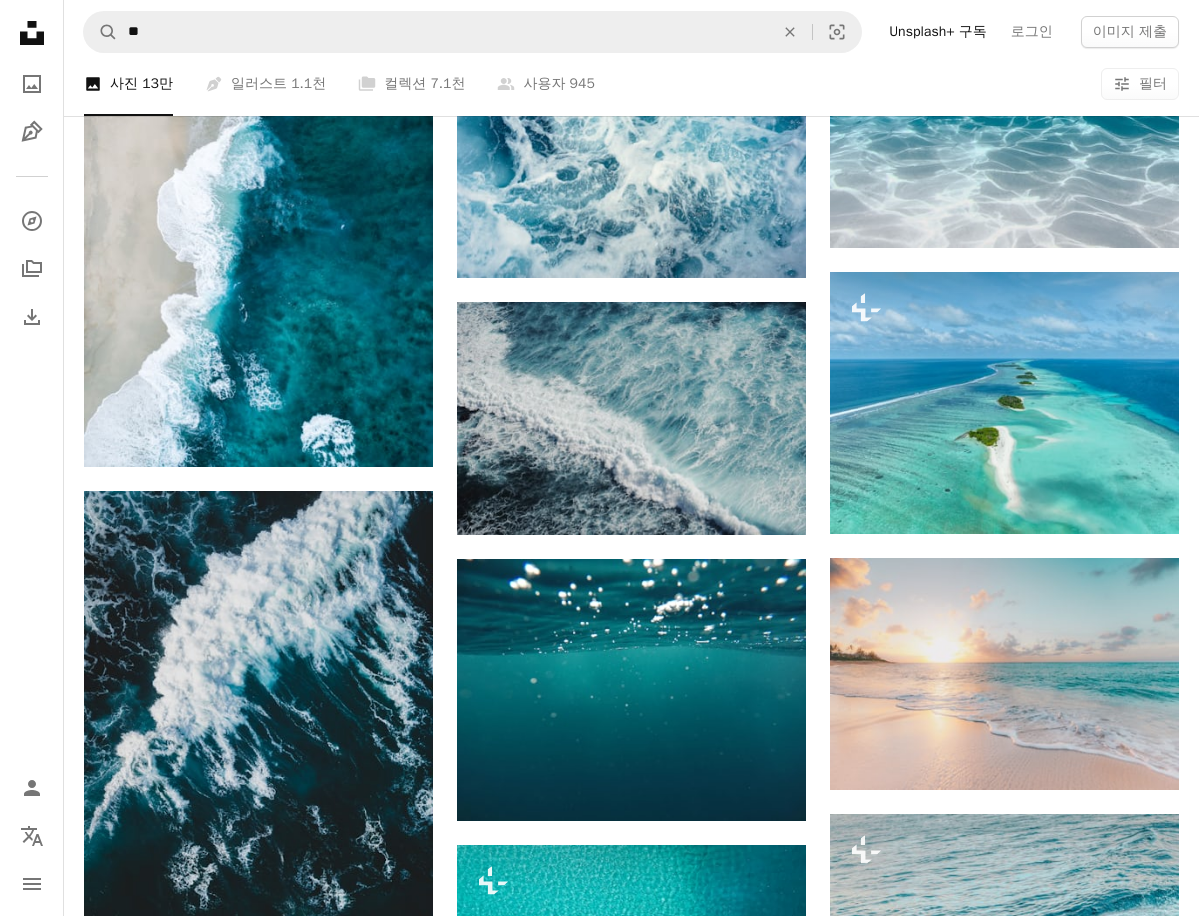 click on "Unsplash 홈" at bounding box center [32, 458] 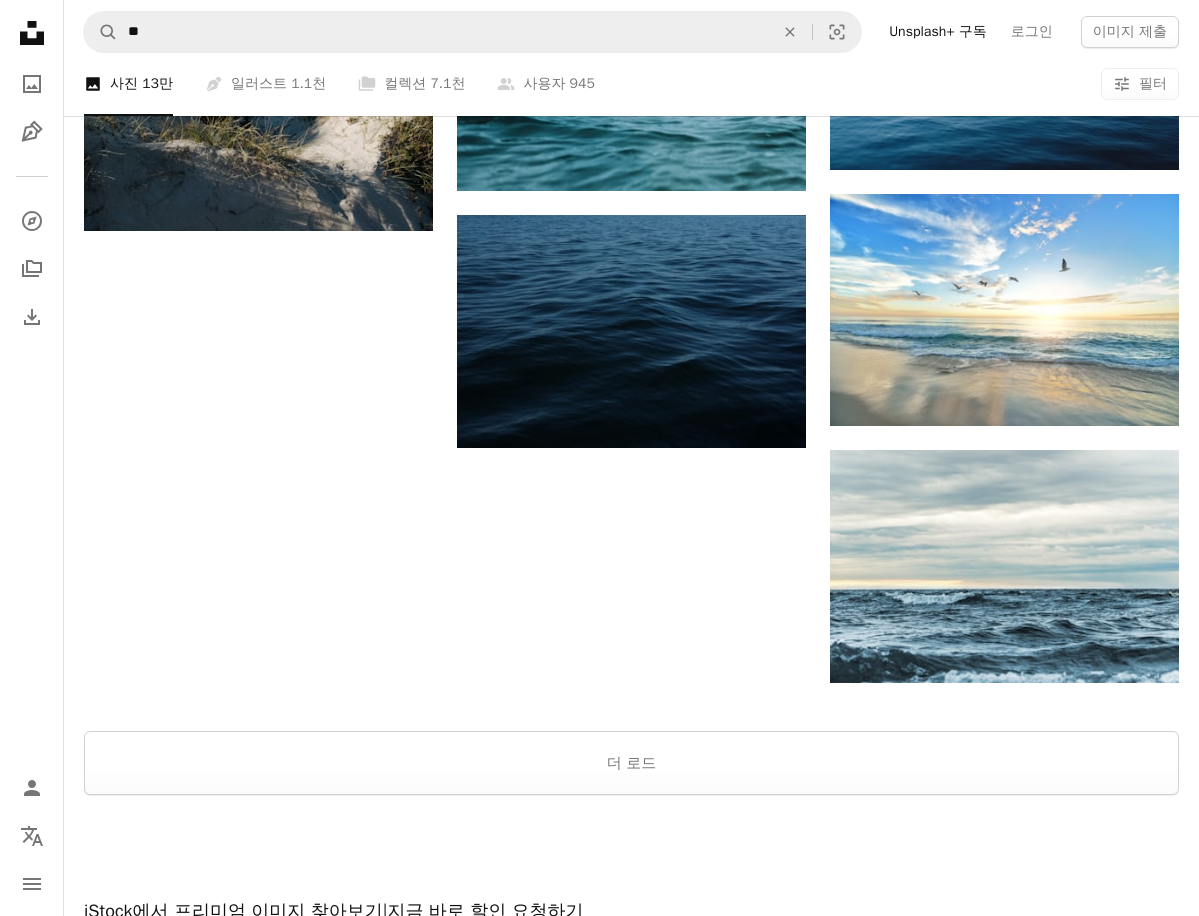 scroll, scrollTop: 2900, scrollLeft: 0, axis: vertical 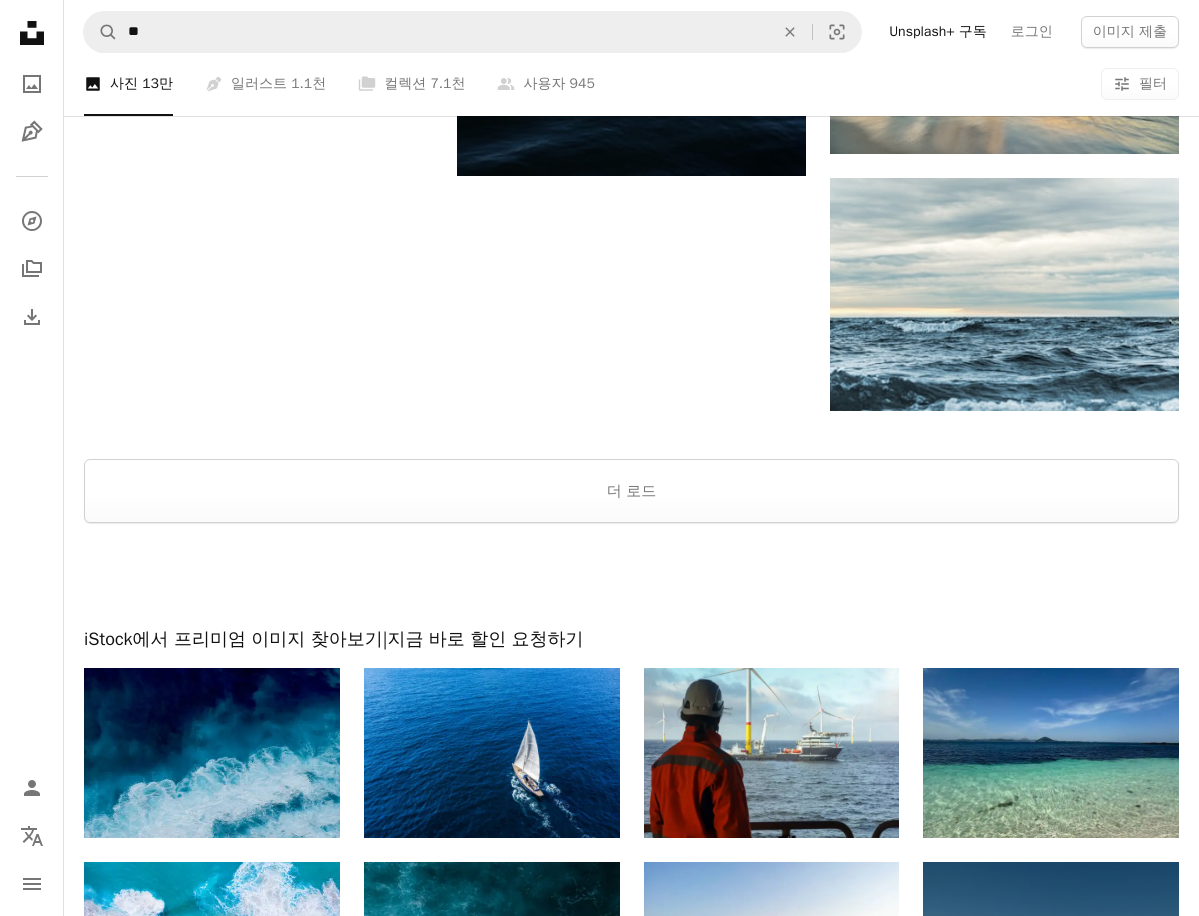 click at bounding box center (631, 575) 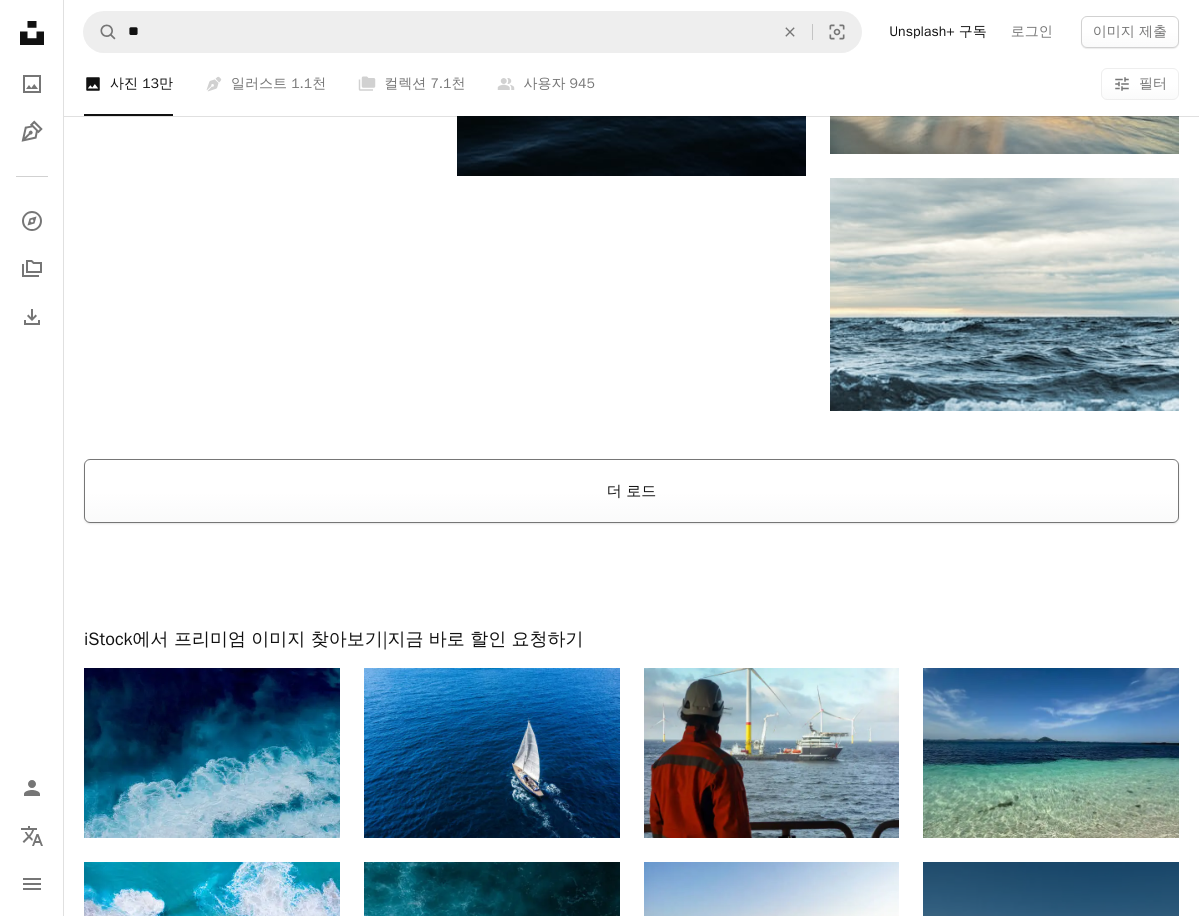 click on "더 로드" at bounding box center (631, 491) 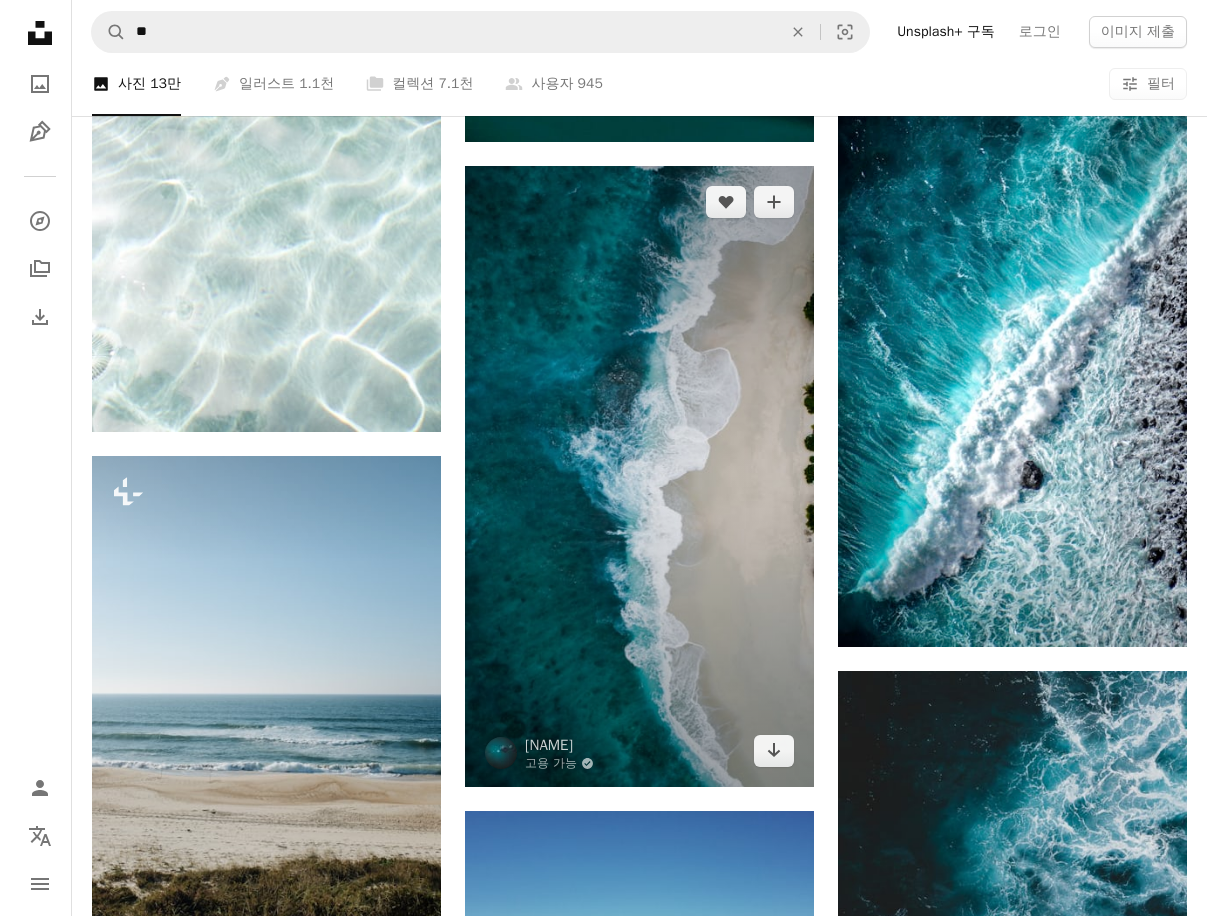 scroll, scrollTop: 4000, scrollLeft: 0, axis: vertical 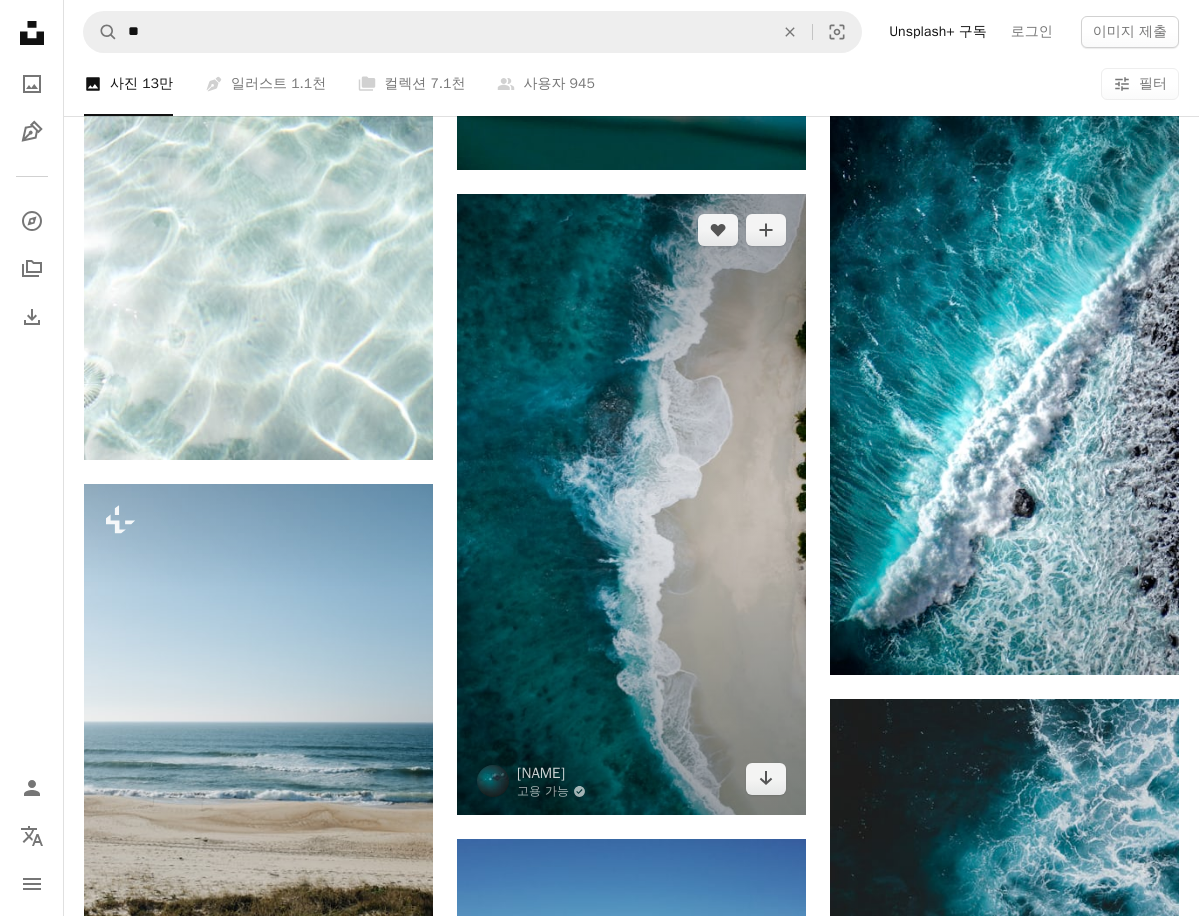 click at bounding box center [631, 504] 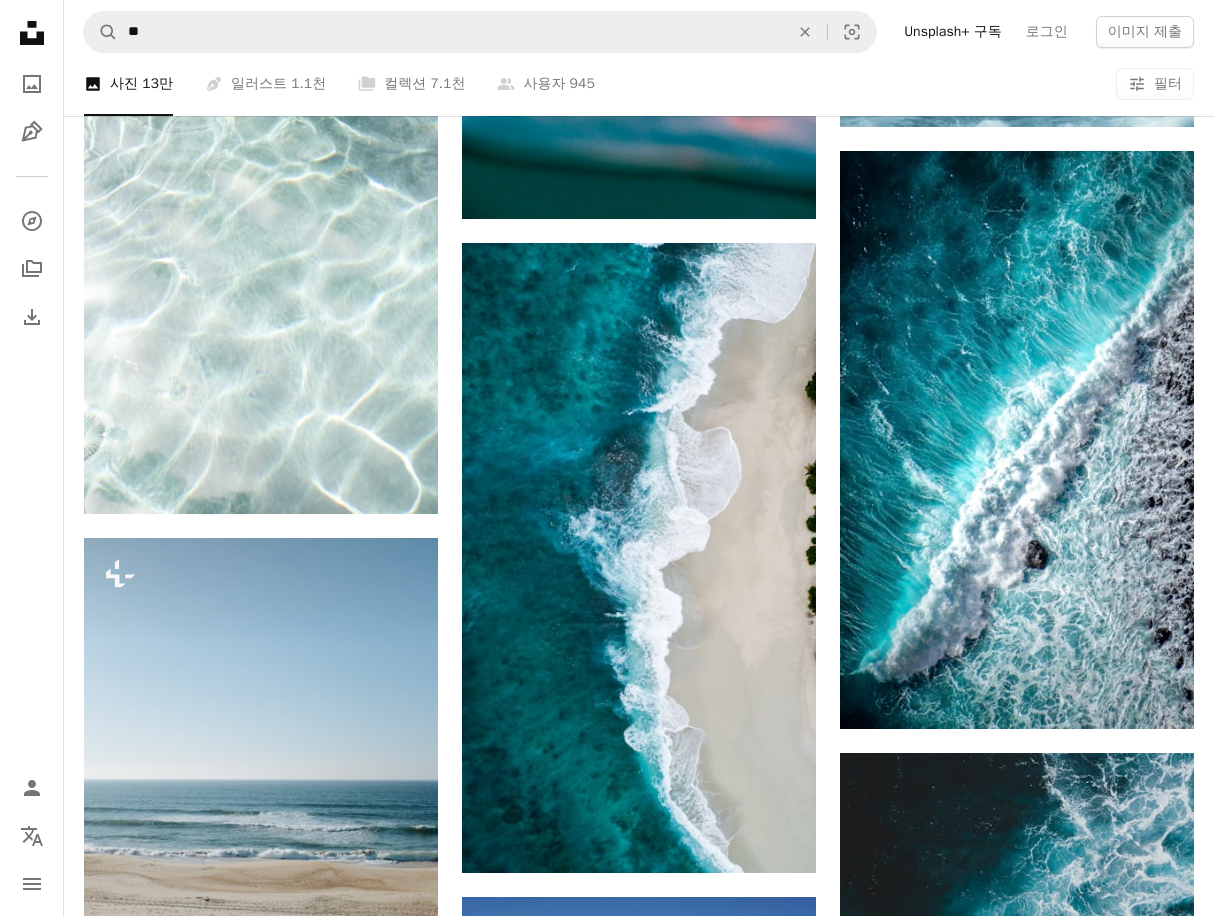 click on "무료 다운로드" at bounding box center [1018, 6006] 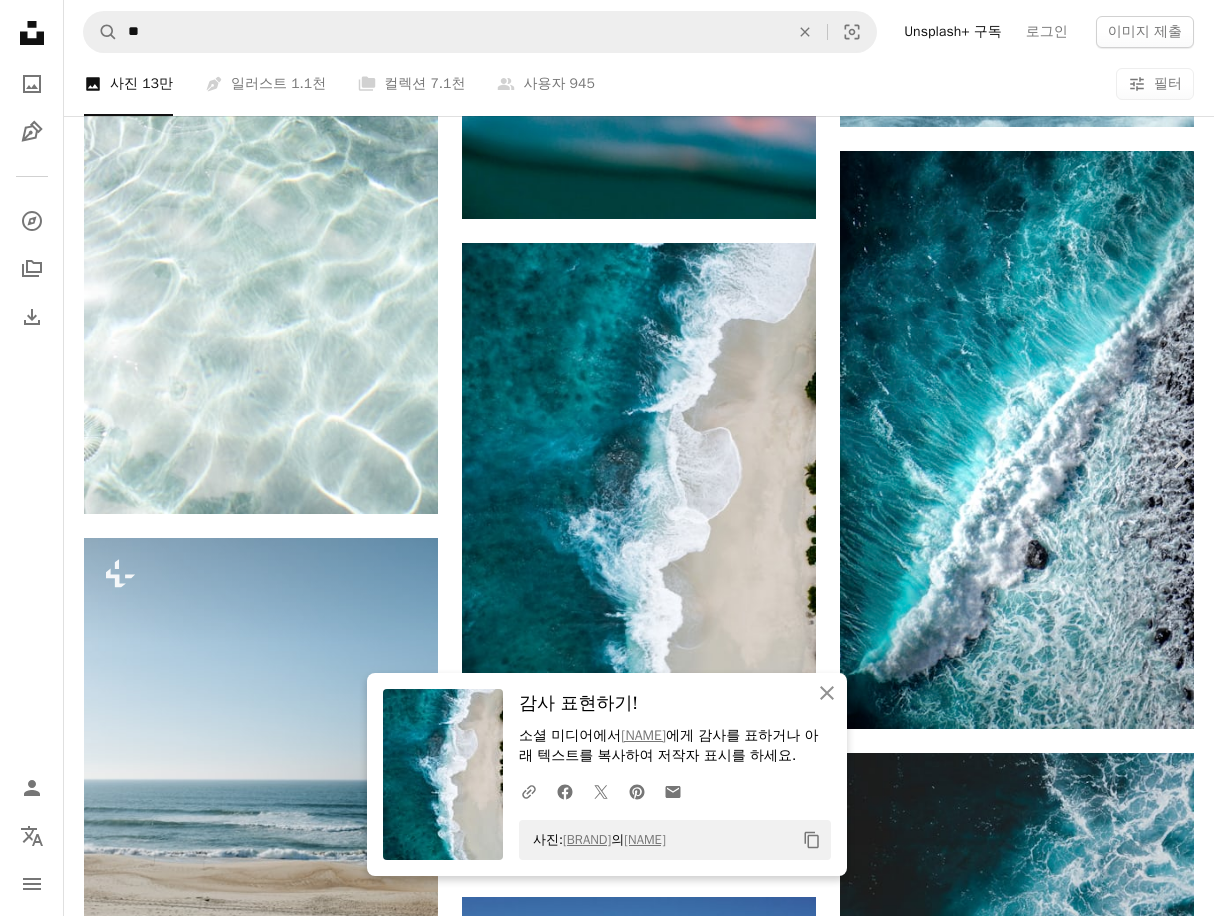click on "Chevron right" at bounding box center (1179, 458) 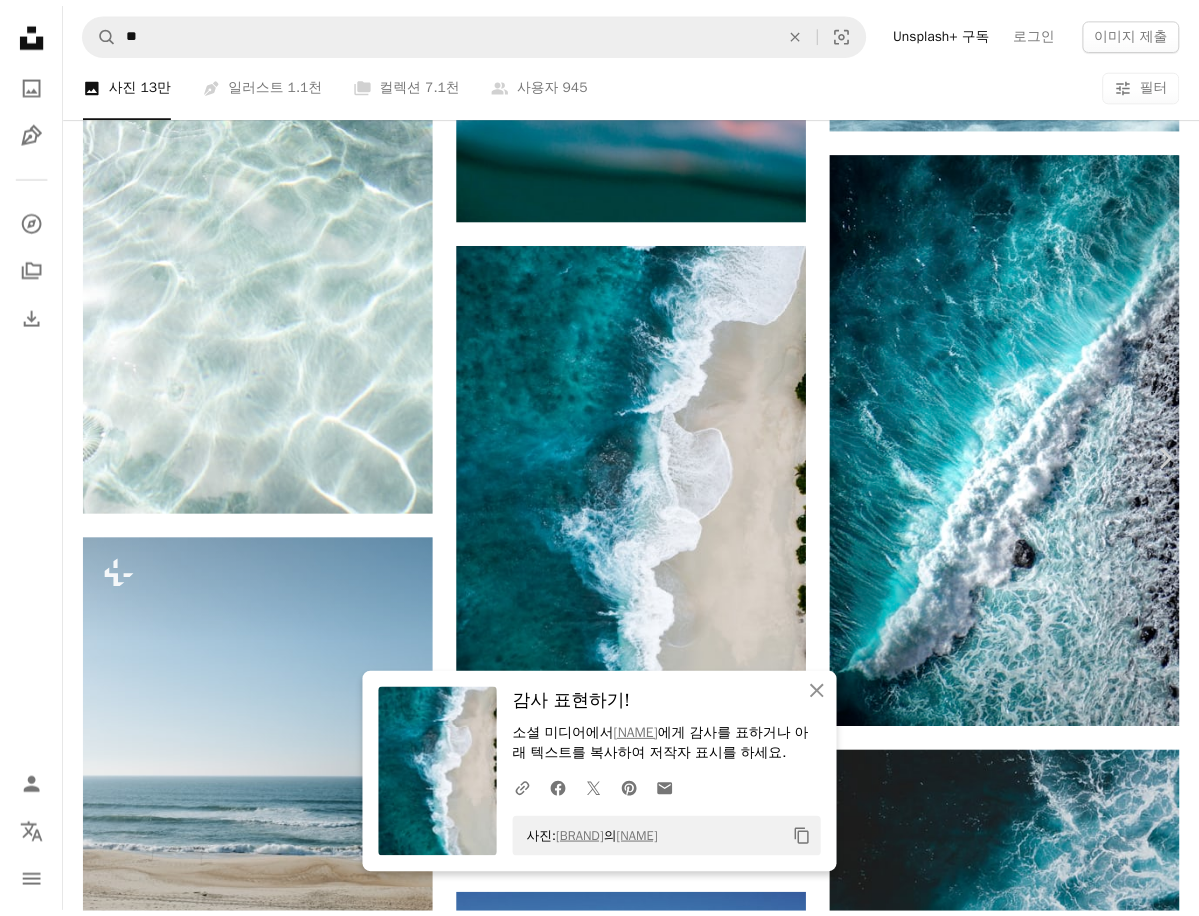 scroll, scrollTop: 600, scrollLeft: 0, axis: vertical 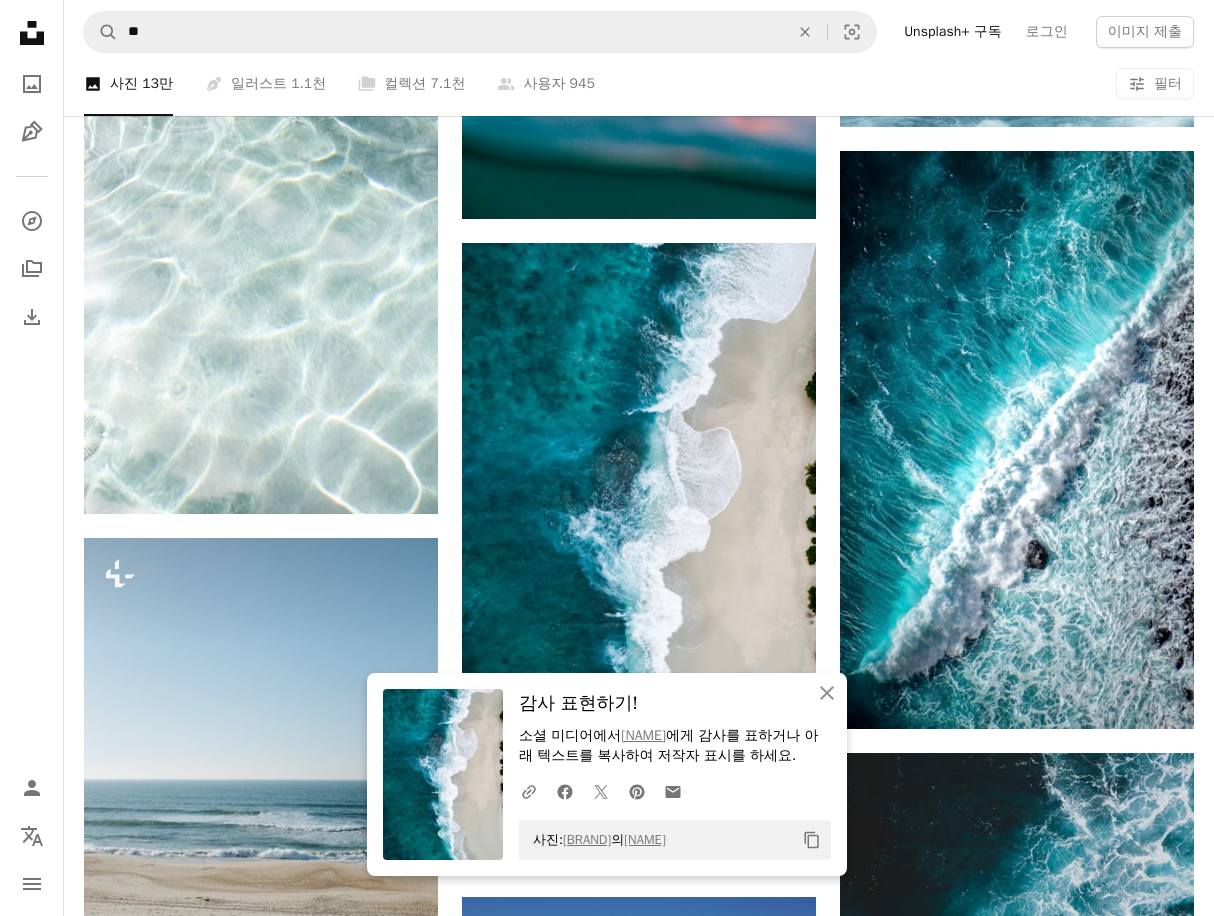 click on "소셜 미디어에서 [FIRST] [LAST] 에게 감사를 표하거나 아래 텍스트를 복사하여 저작자 표시를 하세요. 사진: Unsplash 의 [FIRST] [LAST] Copy content [FIRST] [LAST] Unsplash+ 용 무료 다운로드 Zoom in A forward-right arrow 공유 More Actions A map marker [CITY], [COUNTRY] Calendar outlined [DATE] 에 게시됨 Safety Unsplash+ 라이선스 에 따른 라이선스 부여 벽지 모바일용 배경 화면 바닷가 바다 모래 파도 화면 보호기 배경 화면 배경 물결 화면 보호기 포르투갈 아베이루 관련 무료 이미지 이 시리즈의 다른 콘텐츠 Chevron right Plus sign for Unsplash+ Plus sign for Unsplash+ Plus sign for Unsplash+ Plus sign for Unsplash+ Plus sign for Unsplash+ Plus sign for Unsplash+ Plus sign for Unsplash+ 용" at bounding box center [607, 6417] 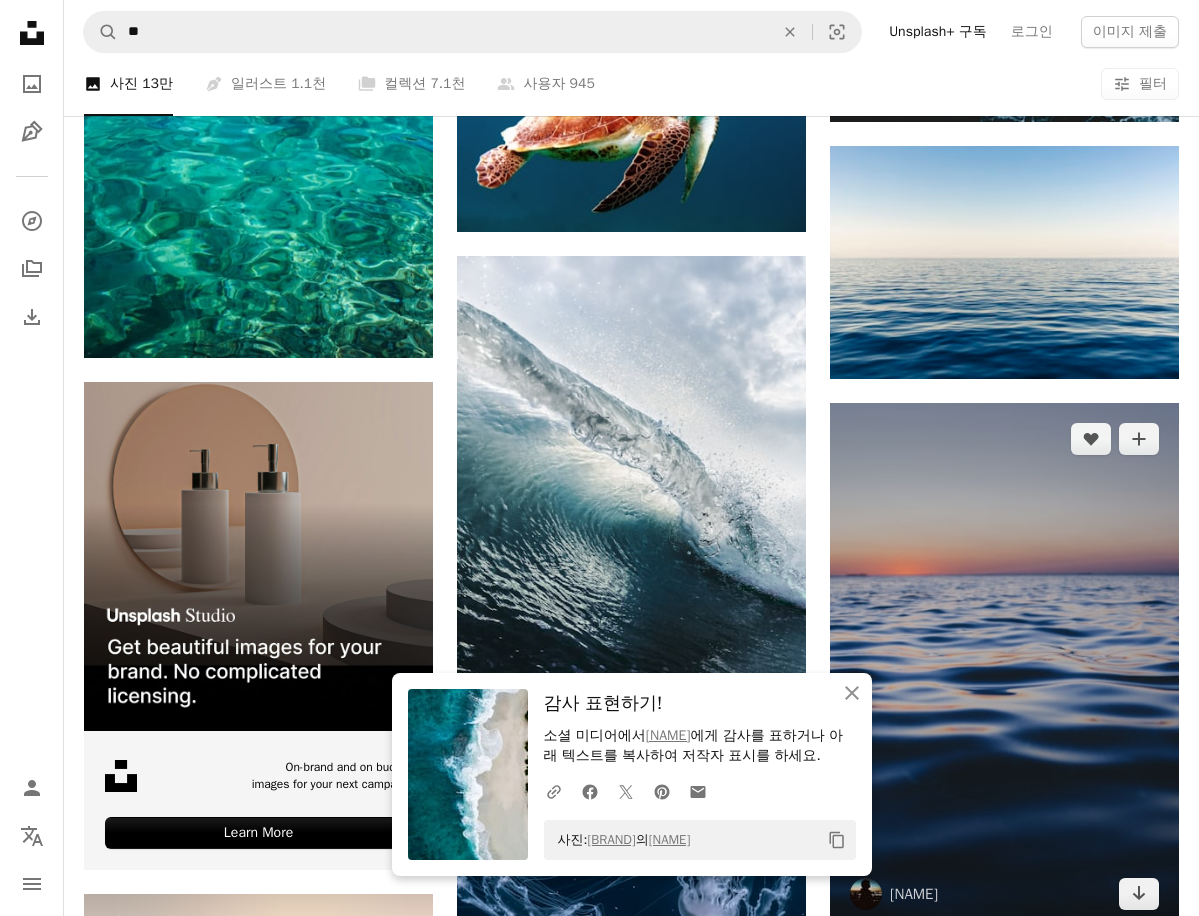 scroll, scrollTop: 5200, scrollLeft: 0, axis: vertical 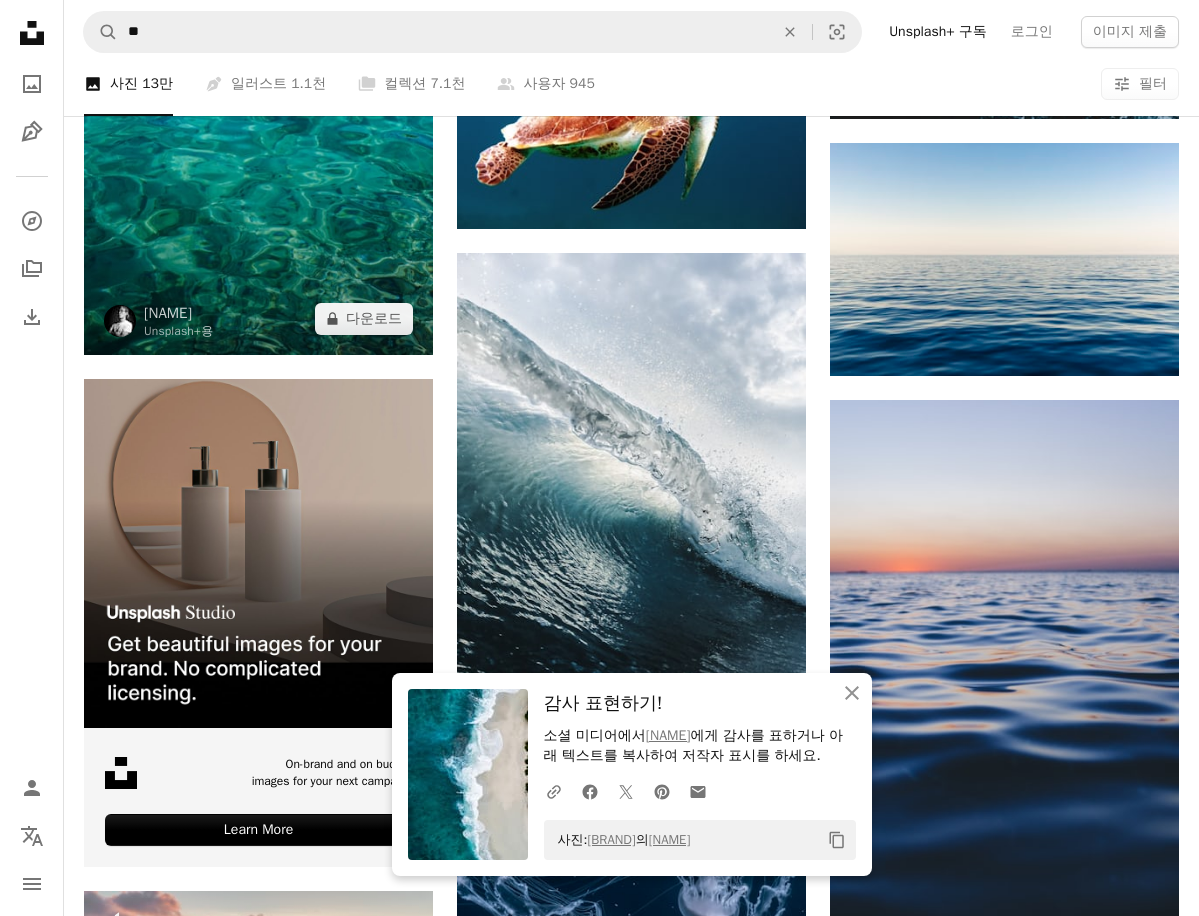 click at bounding box center [258, 93] 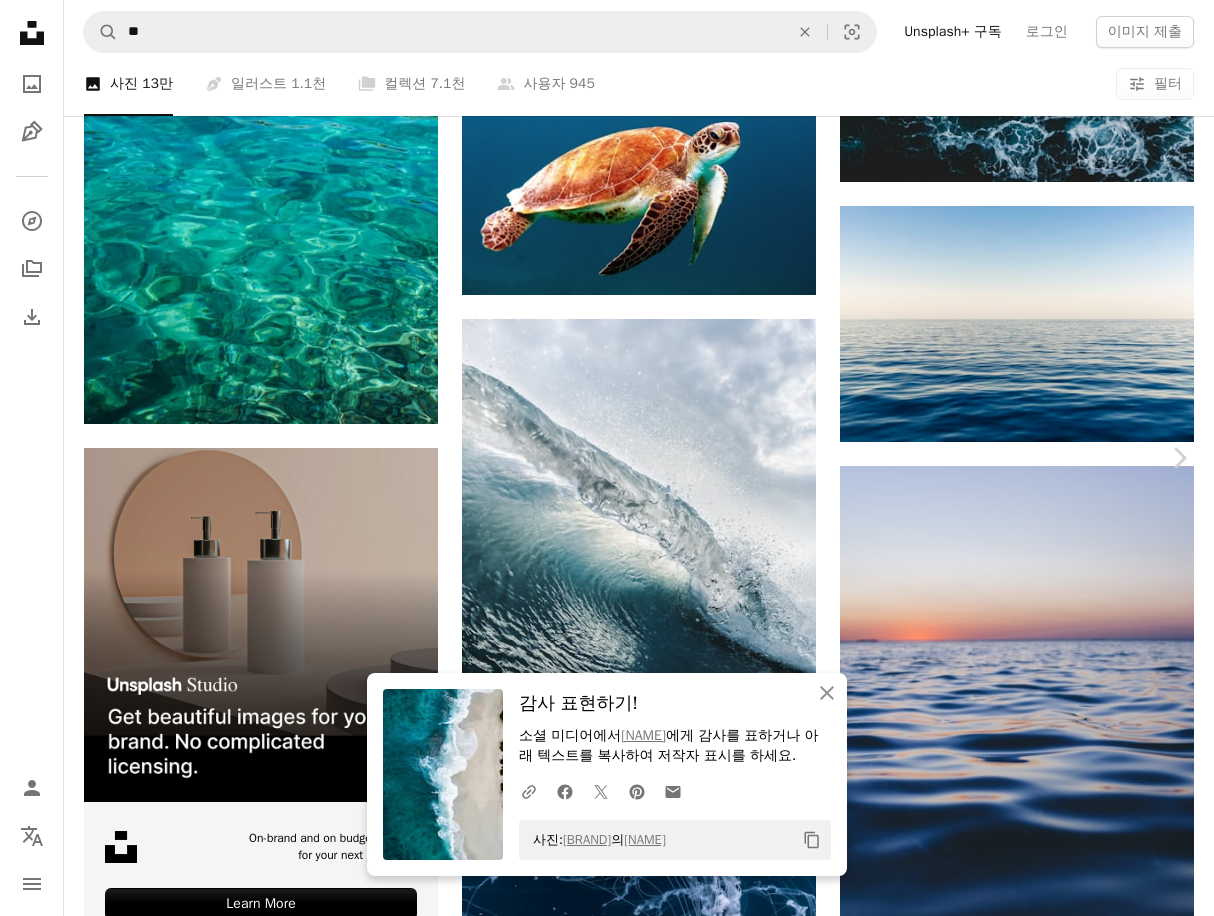 click on "A lock 다운로드" at bounding box center (1059, 4806) 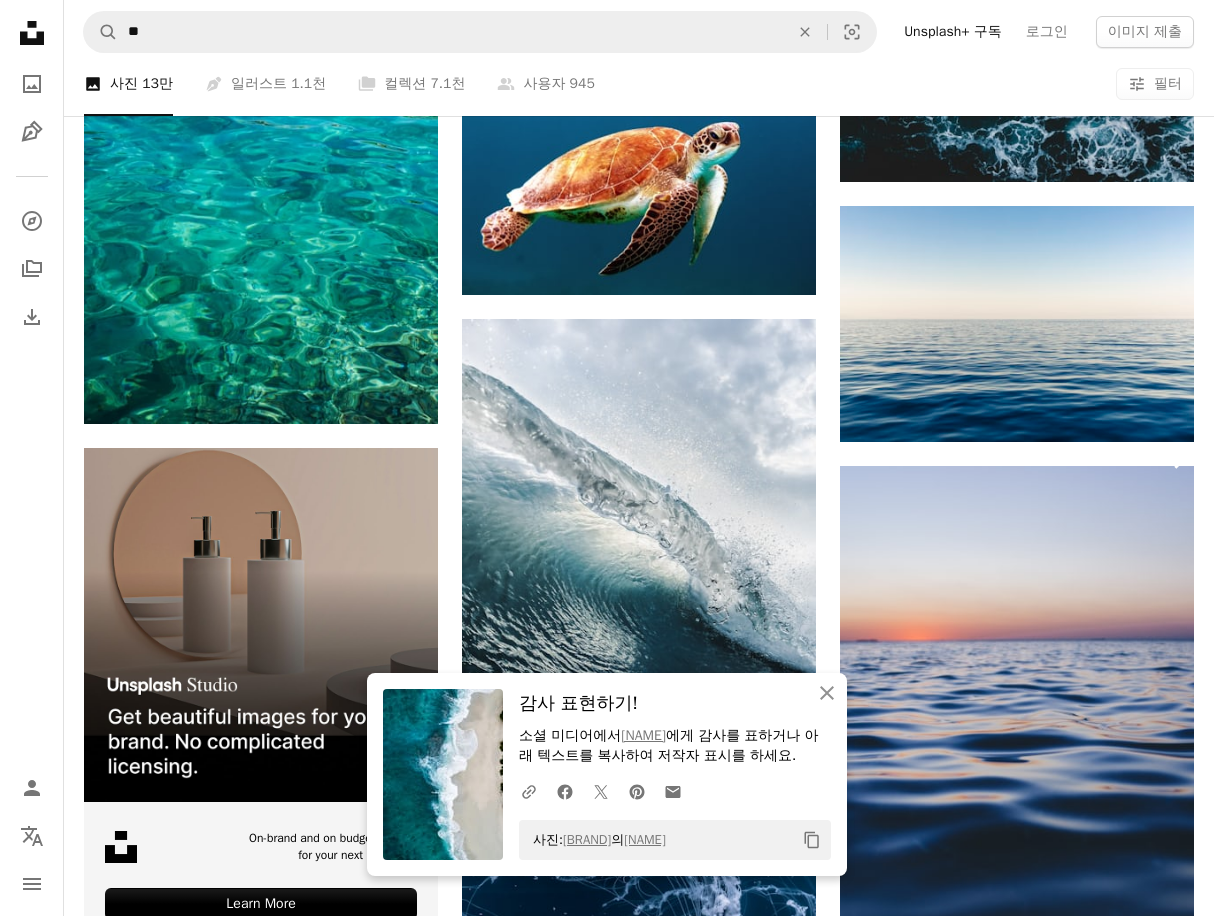 click on "Chevron right" at bounding box center (1179, 458) 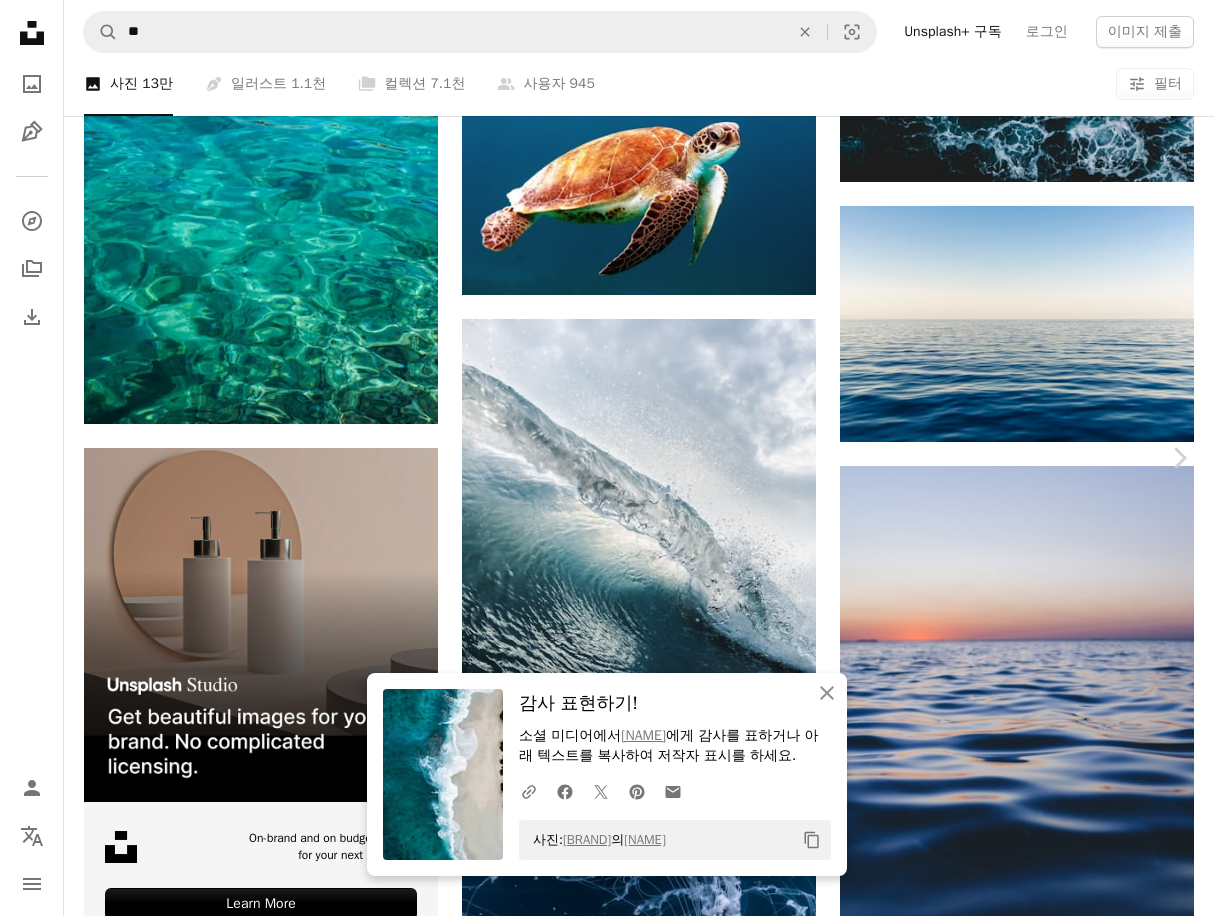 click on "소셜 미디어에서 [FIRST] [LAST] 에게 감사를 표하거나 아래 텍스트를 복사하여 저작자 표시를 하세요. 사진: Unsplash 의 [FIRST] [LAST] Copy content [FIRST] [LAST] [FIRST] [LAST] 무료 다운로드 소개 매체 사진 , 마리 A forward-right arrow 공유 정보 정보 Calendar outlined [DATE] 에 게시됨 Safety Unsplash 라이선스 하에서 무료로 사용 가능 벽지 바다 동물 물고기 바다 바탕 화면 바다거북 수영 바다거북 물고기 벽지 스쿠버 다이빙 생태학 바다 배경 생태계 수영하다 멸종 위기에 처한 종 항해의 동물학 동물 배경 물고기 배경 동물 월페이퍼 관련 무료 이미지 | 관련 이미지 A heart A plus sign" at bounding box center (607, 5217) 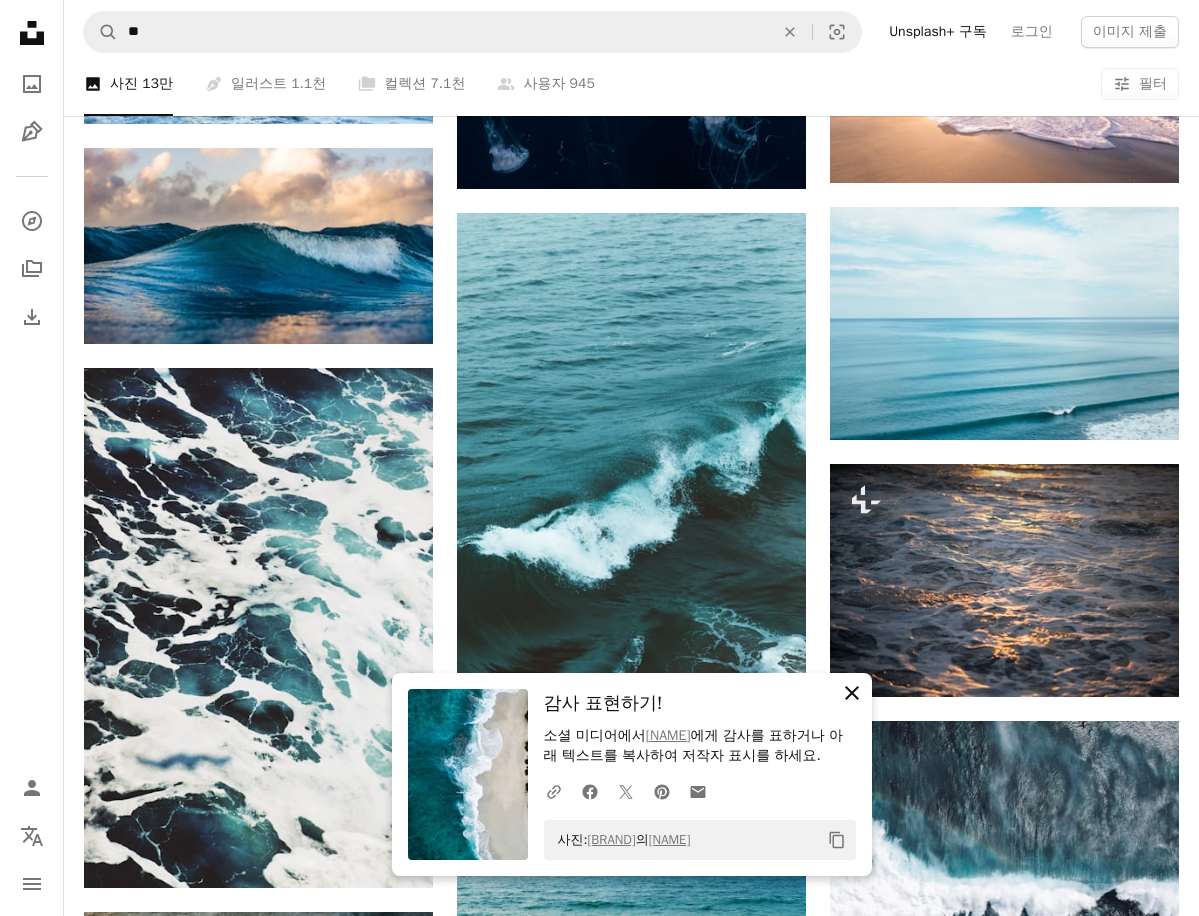 click on "An X shape" at bounding box center [852, 693] 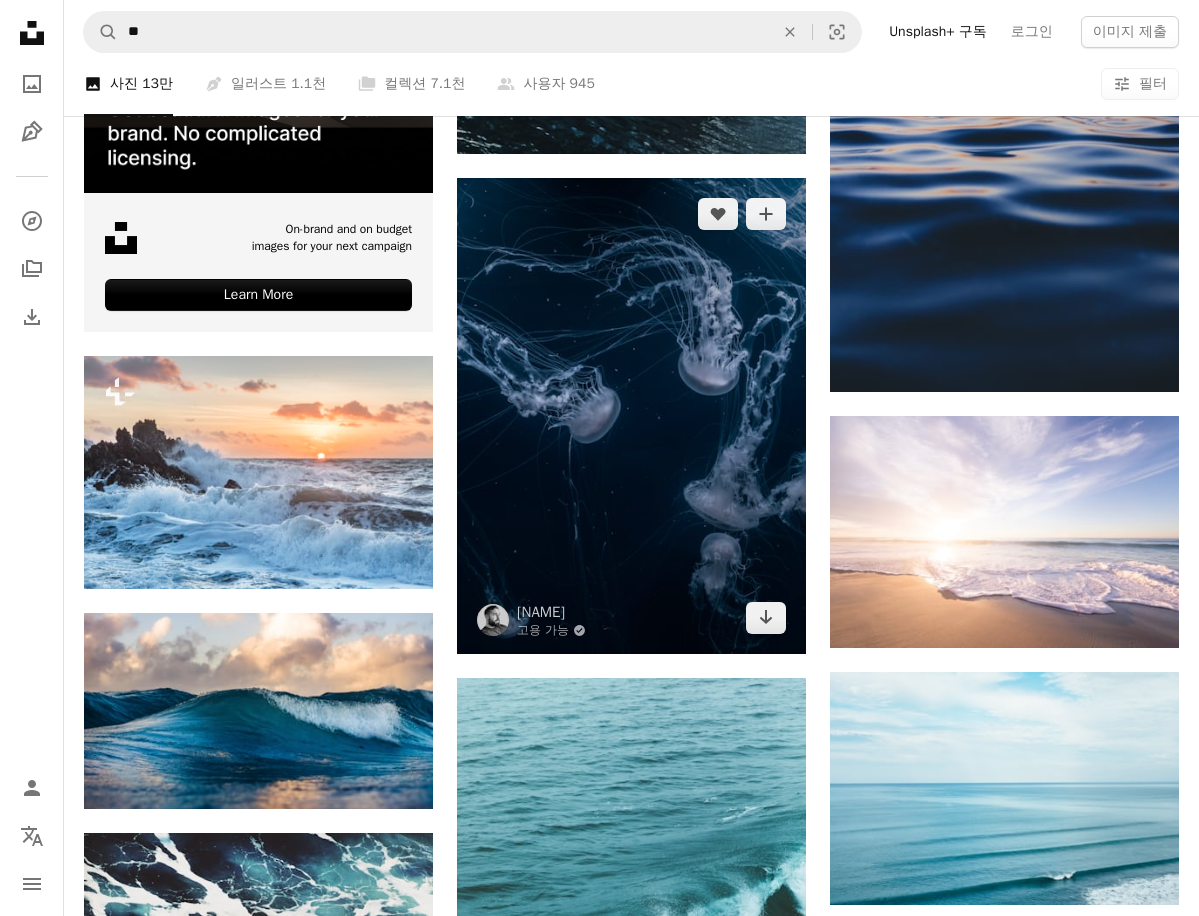 scroll, scrollTop: 5700, scrollLeft: 0, axis: vertical 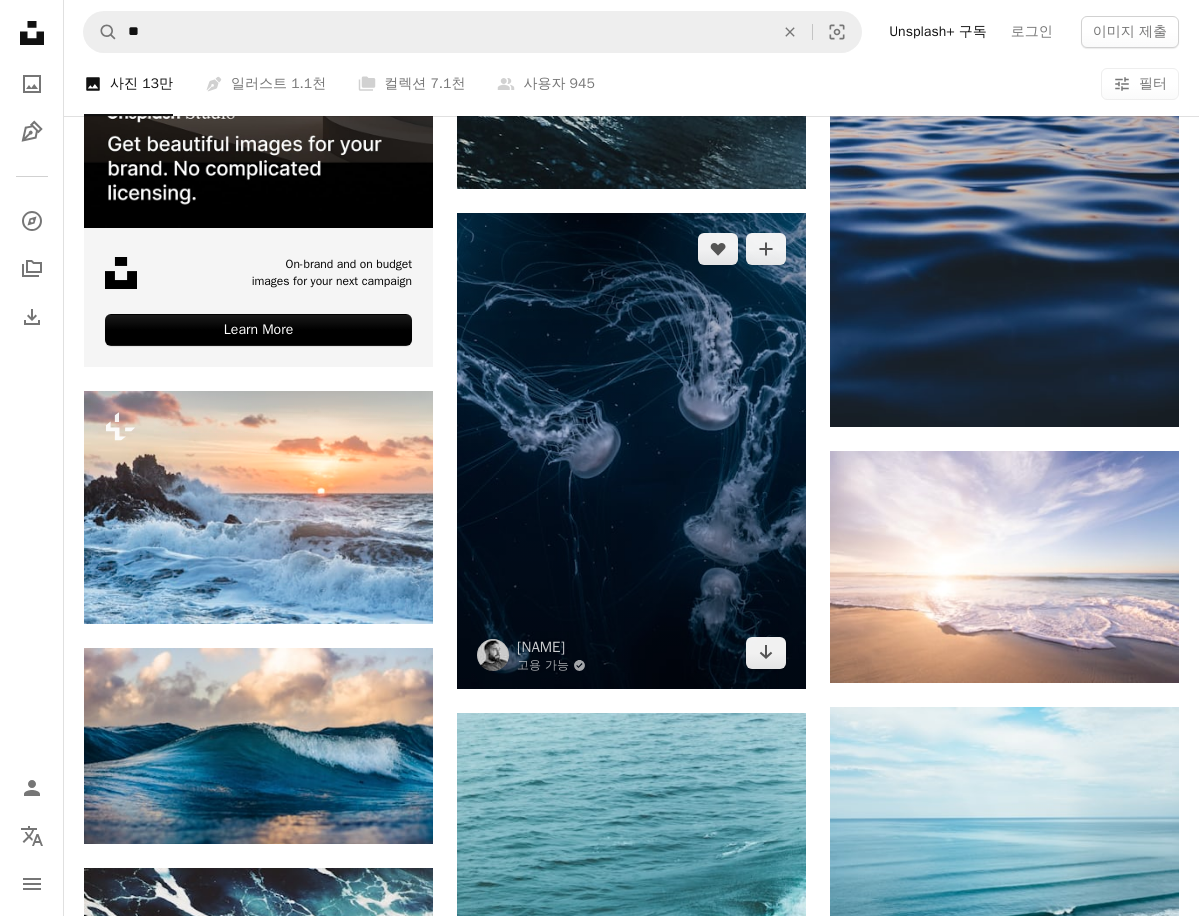 click at bounding box center [631, 451] 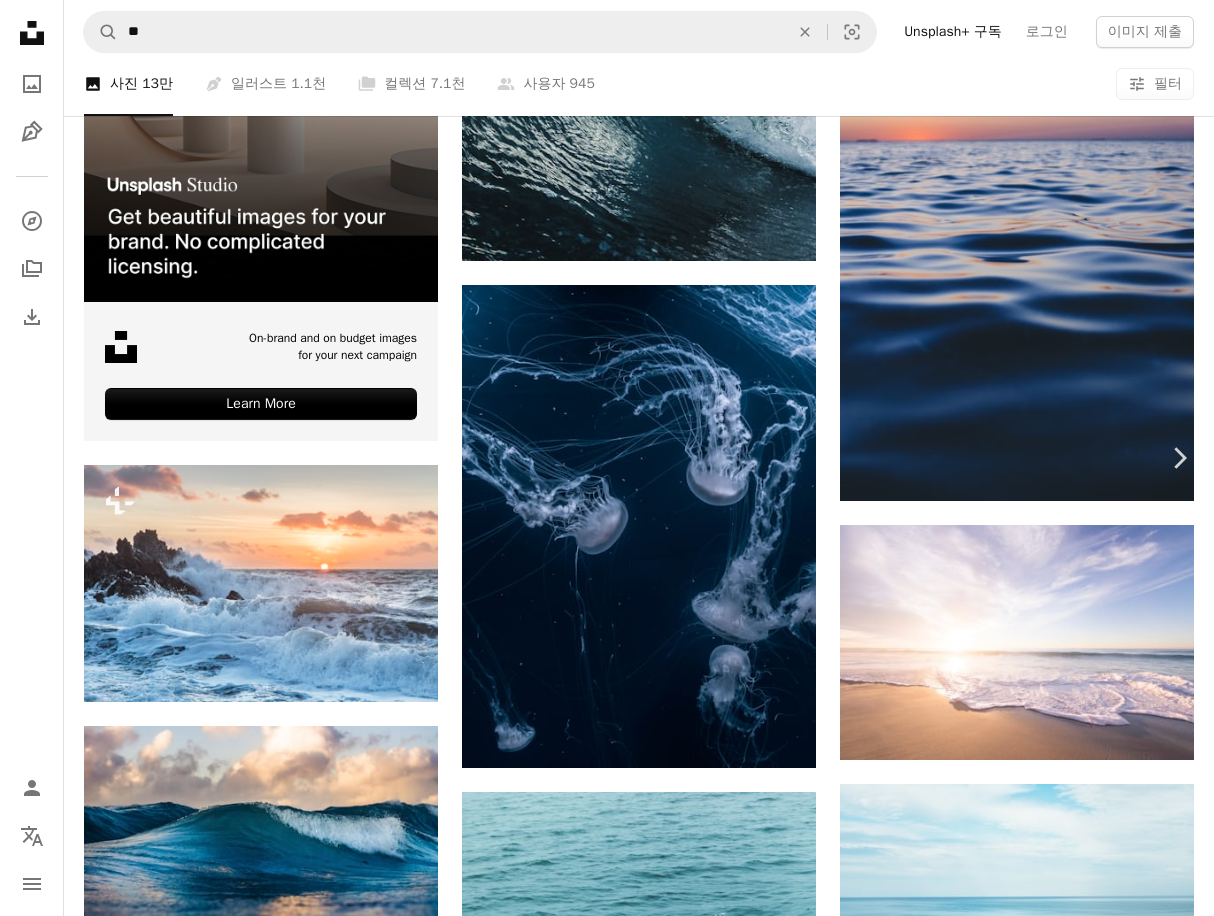 click on "무료 다운로드" at bounding box center (1018, 4306) 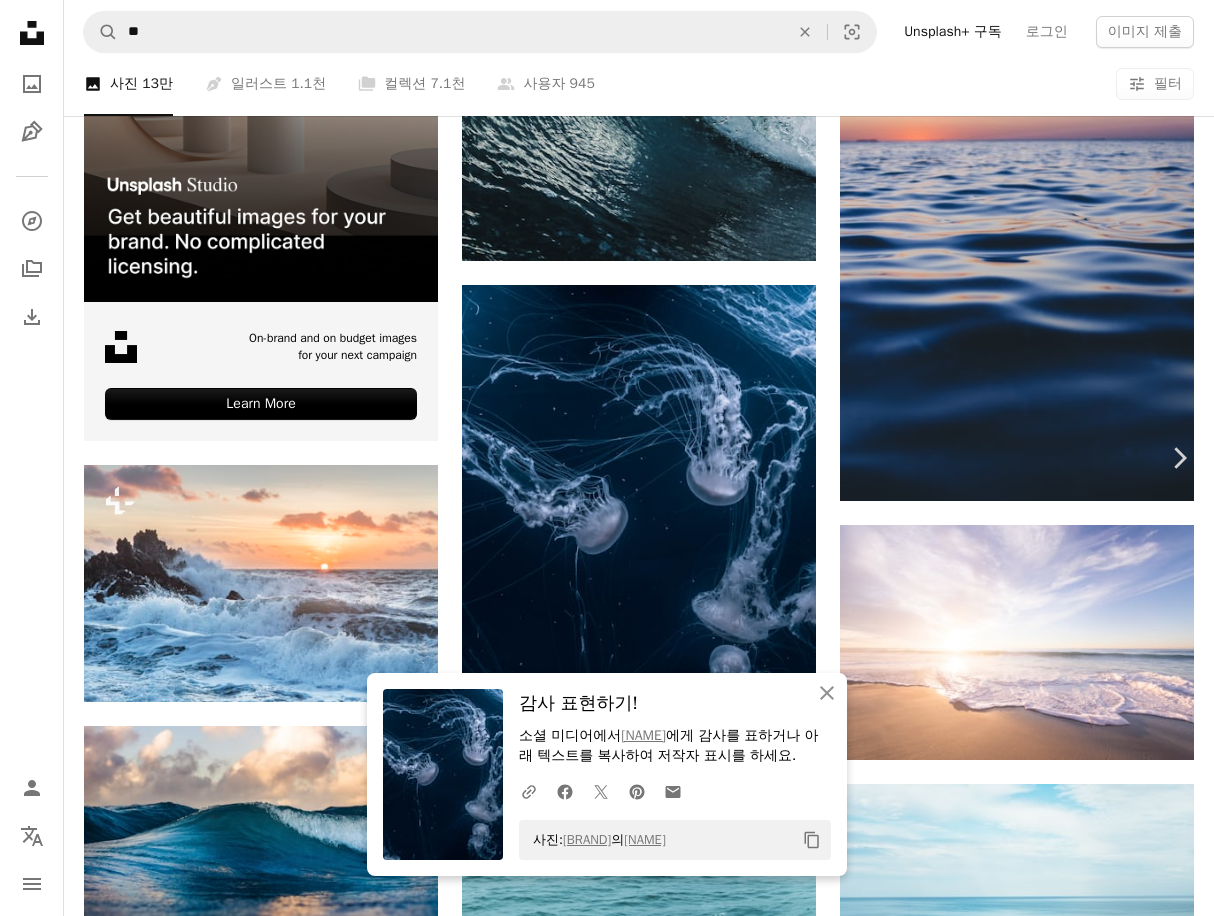 click on "소셜 미디어에서 [FIRST] [LAST] 에게 감사를 표하거나 아래 텍스트를 복사하여 저작자 표시를 하세요. 사진: Unsplash 의 [FIRST] [LAST] Copy content [FIRST] [LAST] 고용 가능 무료 다운로드 소개 매체 사진 , 파랑 , 마리 A forward-right arrow 공유 정보 정보 Calendar outlined [DATE] 에 게시됨 Camera Canon, EOS 6D Safety Unsplash 라이선스 하에서 무료로 사용 가능 벽지 바다 동물 어둠 파랑 마리 물고기 최소 바다 바탕 화면 해파리 화학 간단한 깨끗이 환각 물고기 벽지 해양 생물 바다 배경 발렌시아 동물 배경 오징어 퍼블릭 도메인 이미지 | 용" at bounding box center [607, 4717] 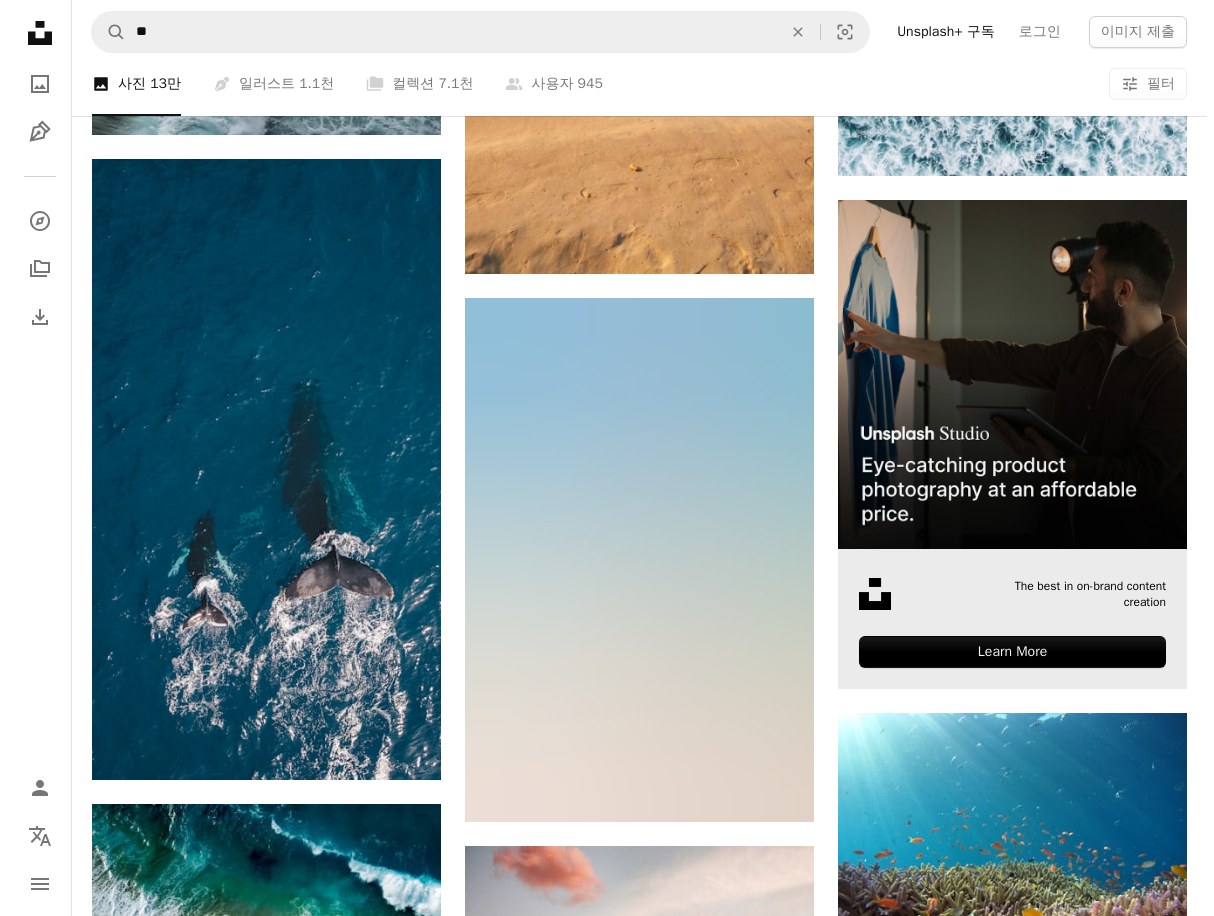 scroll, scrollTop: 7200, scrollLeft: 0, axis: vertical 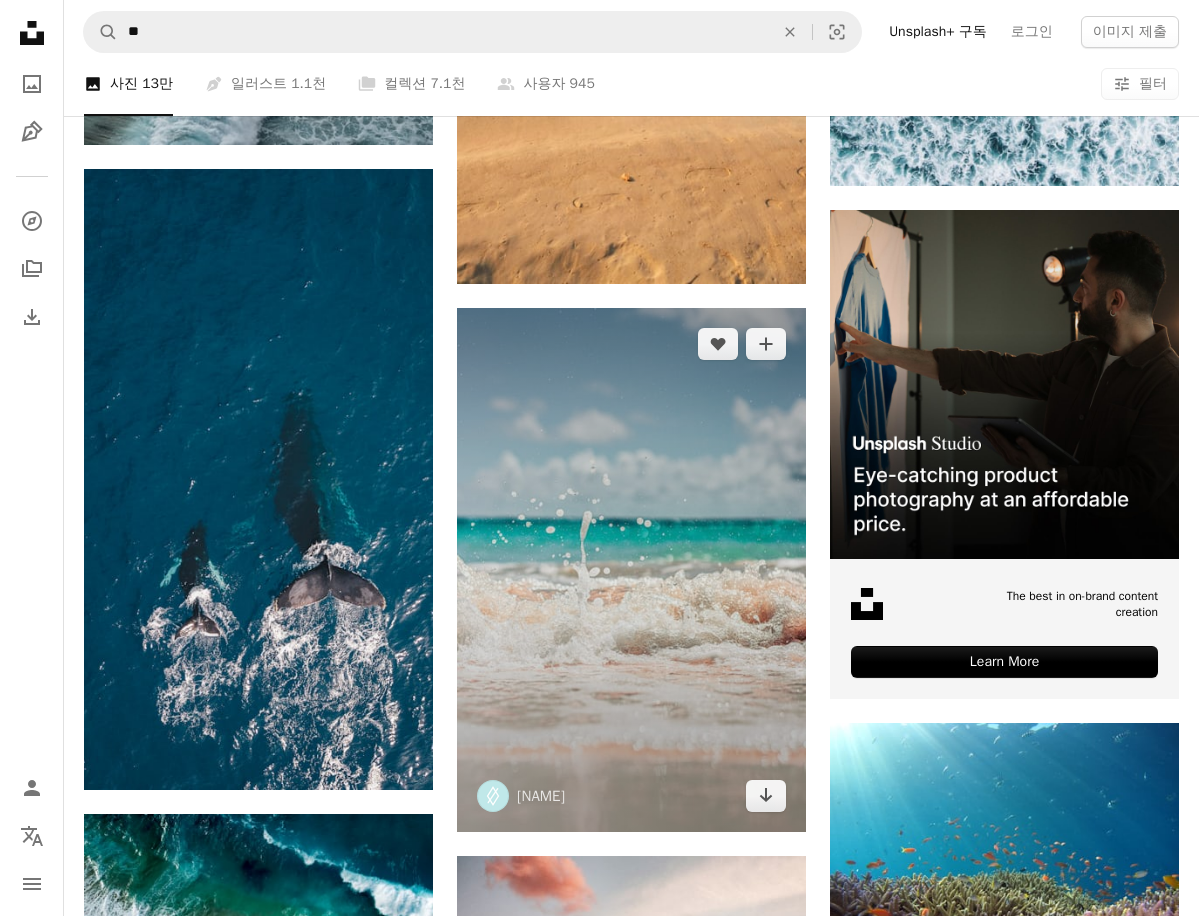 click at bounding box center [631, 570] 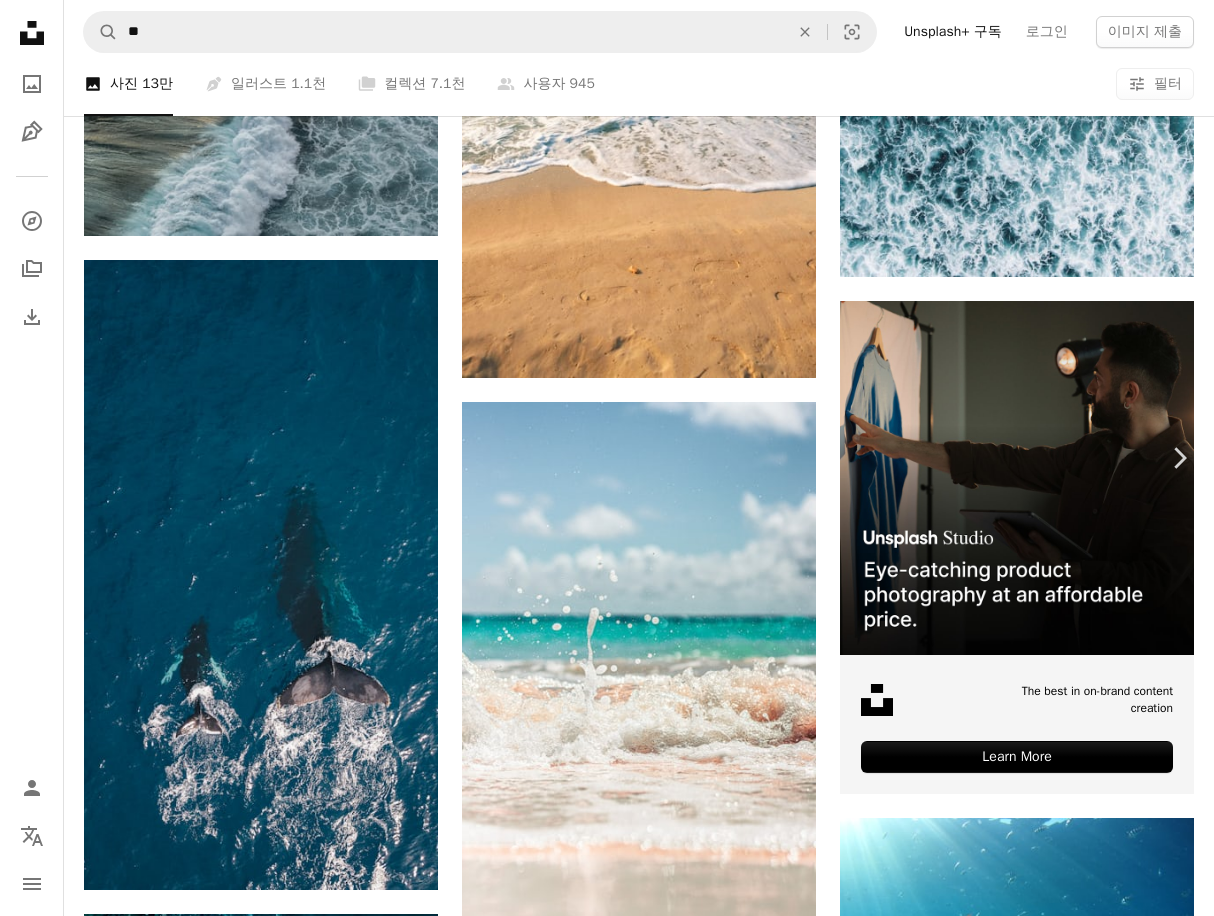 click on "무료 다운로드" at bounding box center (1018, 5533) 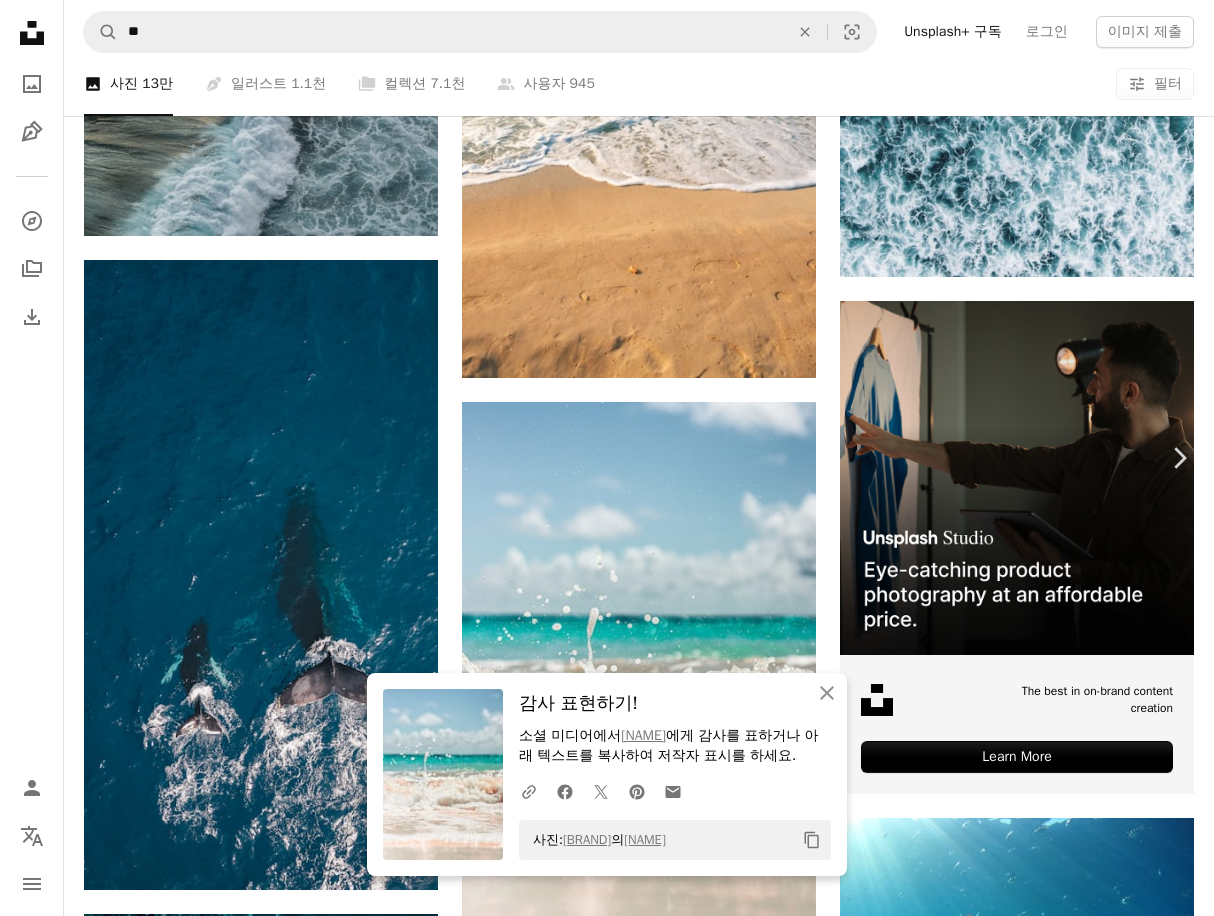 click on "Zoom in" at bounding box center [599, 5944] 